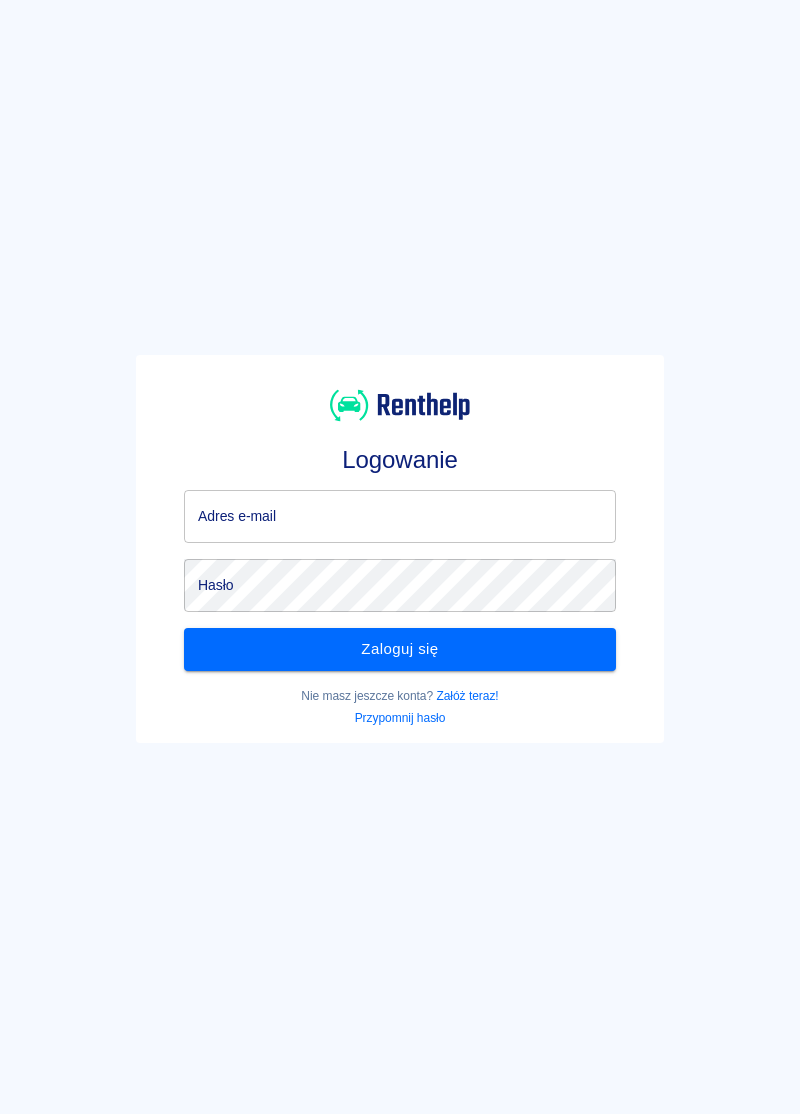 click on "Adres e-mail" at bounding box center [400, 516] 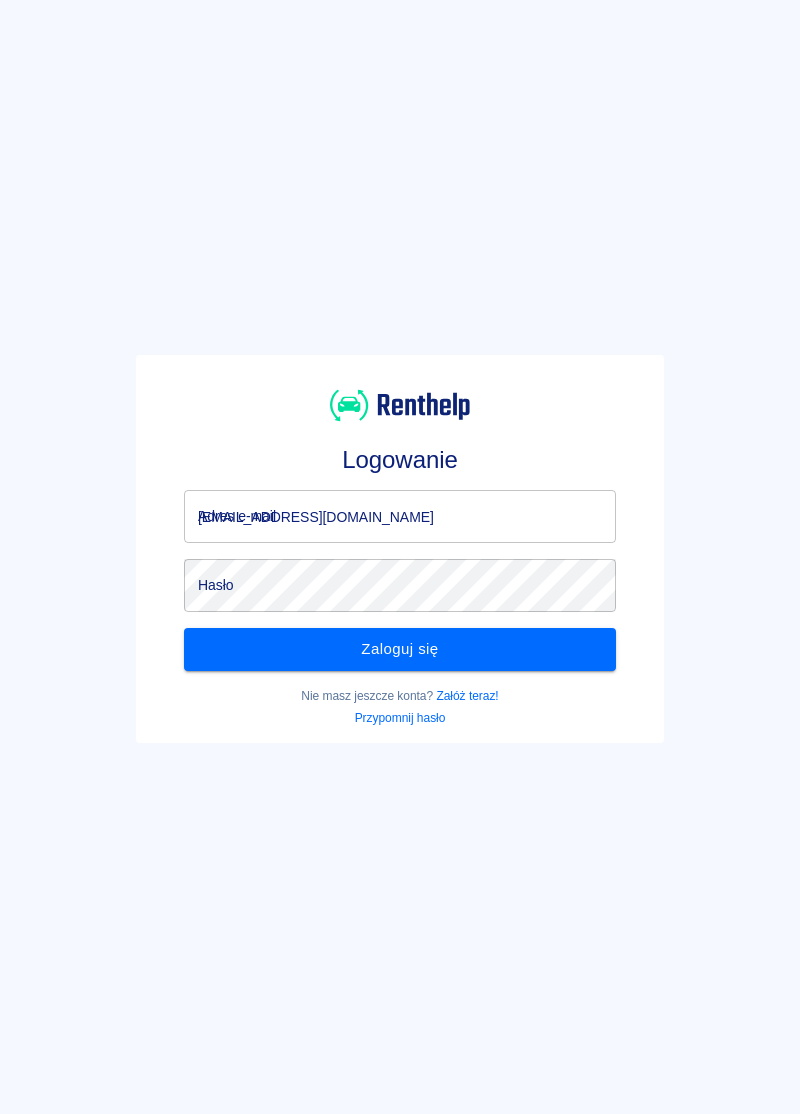 click on "Zaloguj się" at bounding box center (400, 649) 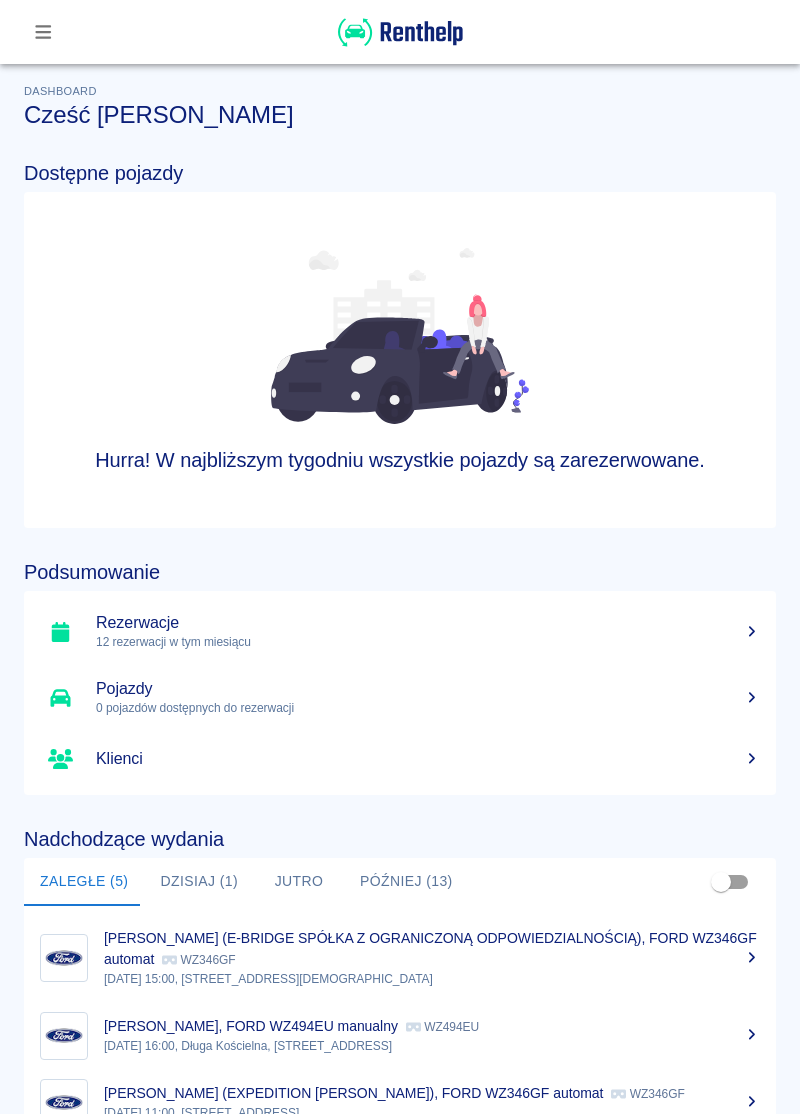 click 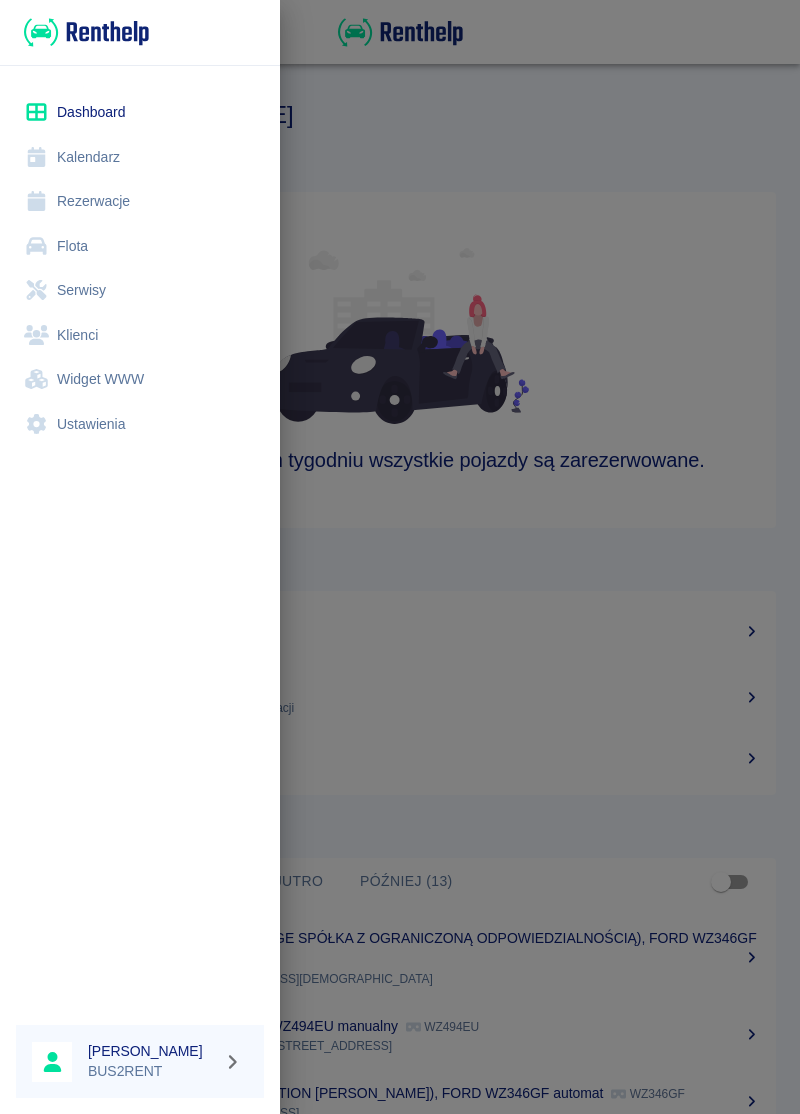 click on "Kalendarz" at bounding box center [140, 157] 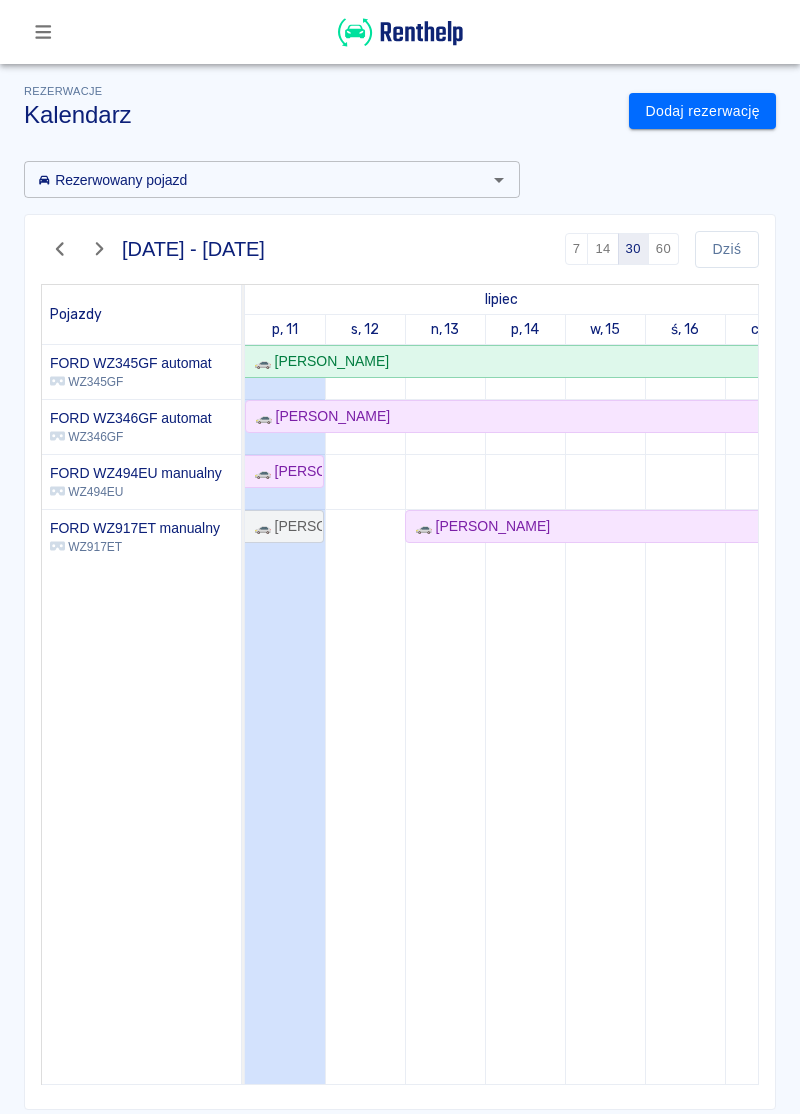 scroll, scrollTop: 0, scrollLeft: 22, axis: horizontal 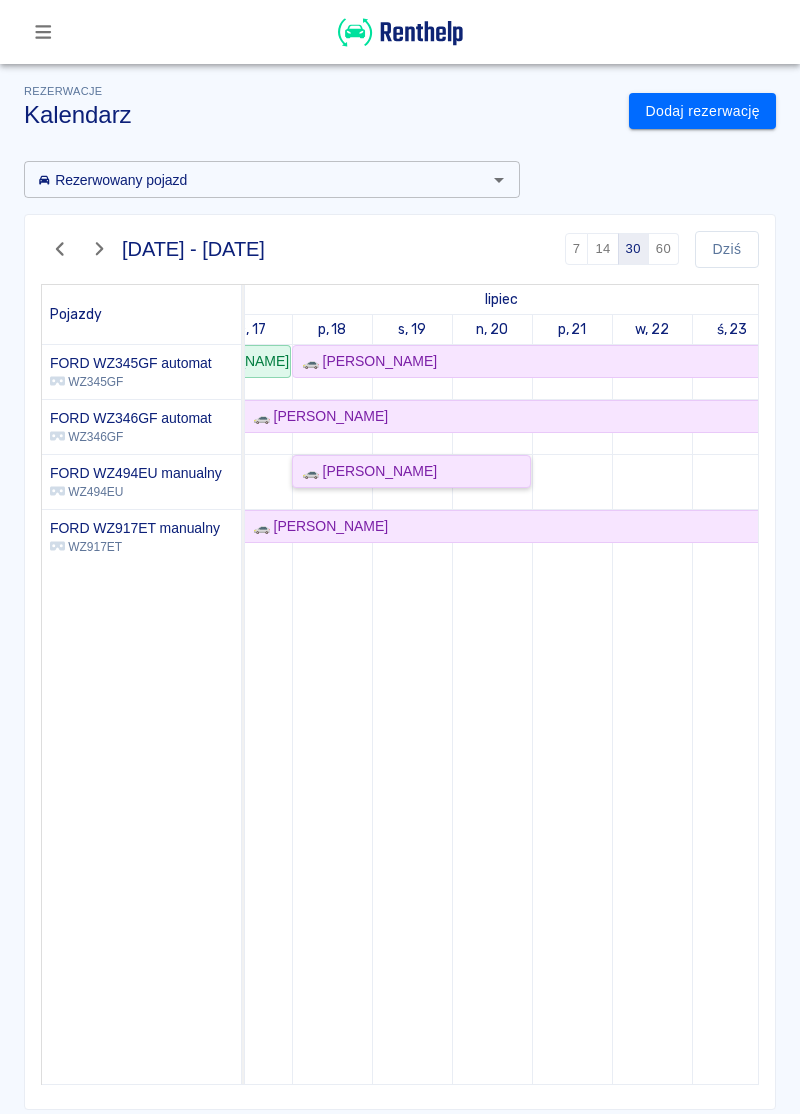 click on "🚗 [PERSON_NAME]" 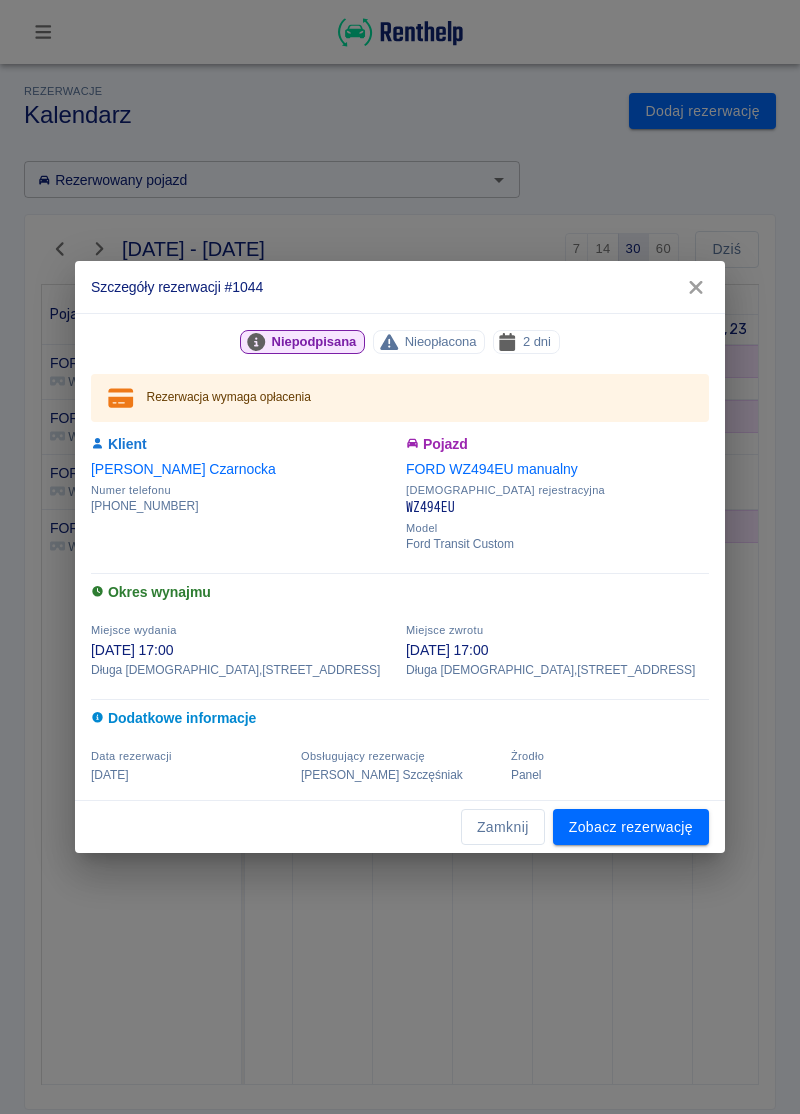 click 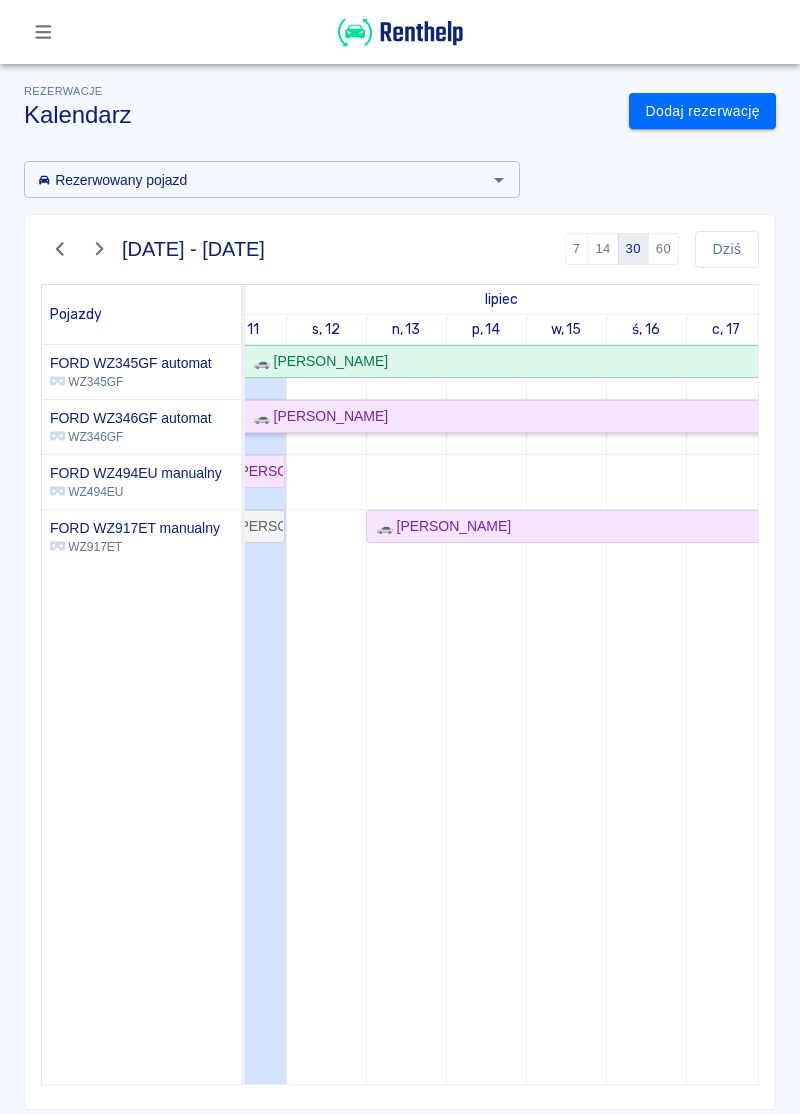 click on "🚗 [PERSON_NAME]" 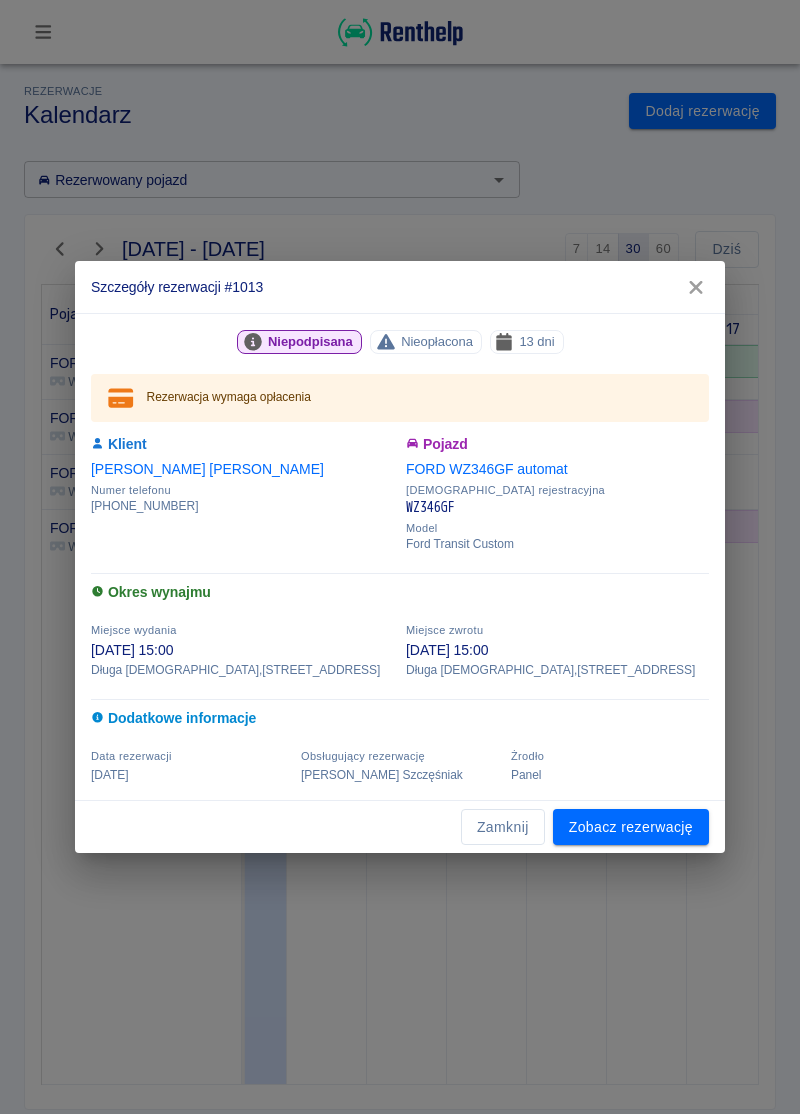click on "Zobacz rezerwację" at bounding box center [631, 827] 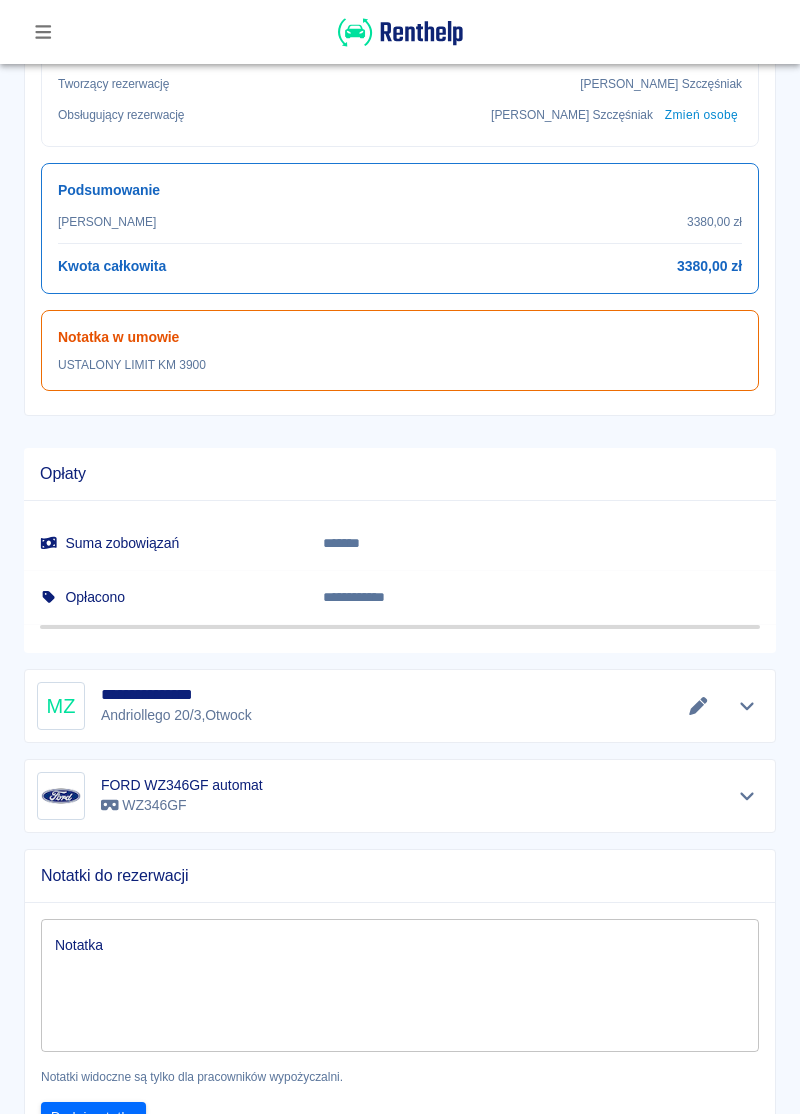 click at bounding box center [698, 706] 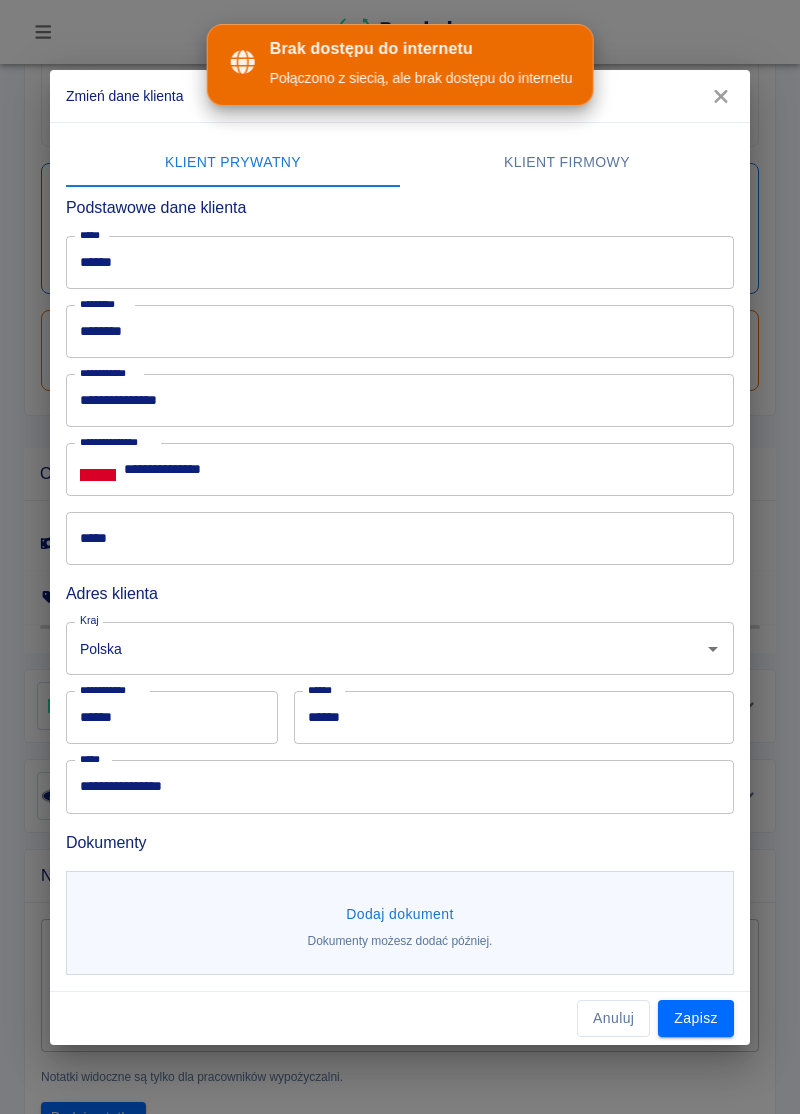 click on "Dodaj dokument" at bounding box center (400, 914) 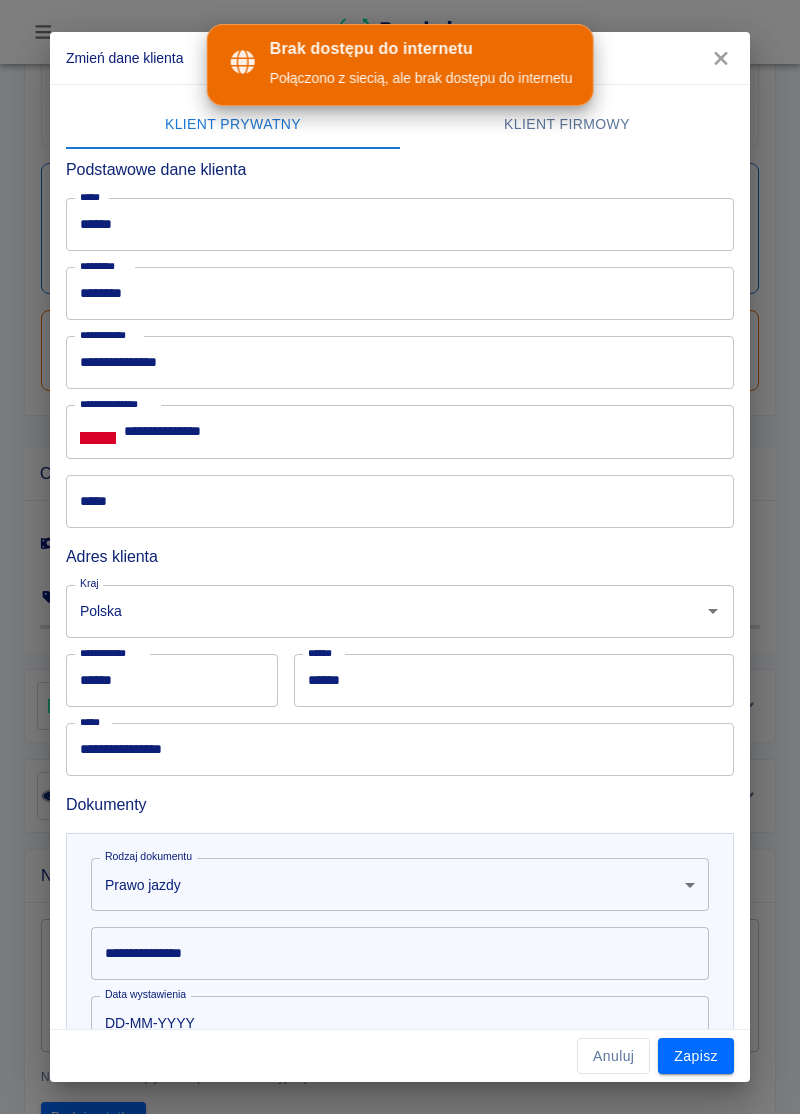 click on "Używamy plików Cookies, by zapewnić Ci najlepsze możliwe doświadczenie. Aby dowiedzieć się więcej, zapoznaj się z naszą Polityką Prywatności.  Polityka Prywatności Rozumiem Brak dostępu do internetu Połączono z siecią, ale brak dostępu do internetu Rezerwacje Rezerwacja #1013 - Ford Transit Custom WZ346GF Automat (WZ346GF) Wygeneruj umowę Podsumowanie Dokumenty Płatności Dokumentacja zdjęciowa Podstawowe informacje Rezerwacja od [DATE] 15:00 Miejsce wydania [GEOGRAPHIC_DATA] ,  05-074   Długa Kościelna ,  [STREET_ADDRESS] Rezerwacja do [DATE] 15:00 Miejsce odbioru [GEOGRAPHIC_DATA] ,  05-074   Długa Kościelna ,  Szczęśliwa 14 Szczegóły oferty Kaucja 1500,00 zł Limit kilometrów 3900  km ( 300  km  dziennie ) Dodatkowy kilometr 0,40 zł /km Udział własny 1500,00 zł Okres wynajmu 13 dni Status i umowa Status Niepodpisana Numer umowy - Typ umowy - Żrodło Panel Tworzący rezerwację [PERSON_NAME] Obsługujący rezerwację [PERSON_NAME] Zmień osobę Podsumowanie" at bounding box center [400, 557] 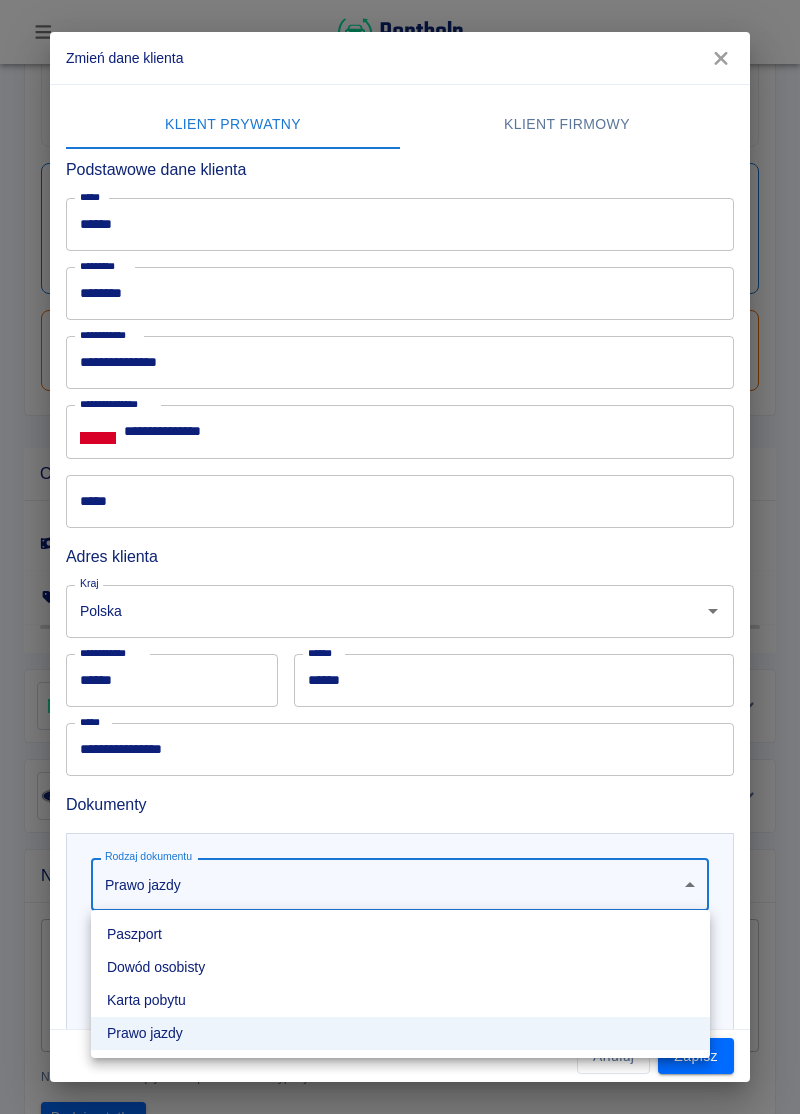 click on "Paszport Dowód osobisty [PERSON_NAME] pobytu Prawo jazdy" at bounding box center (400, 984) 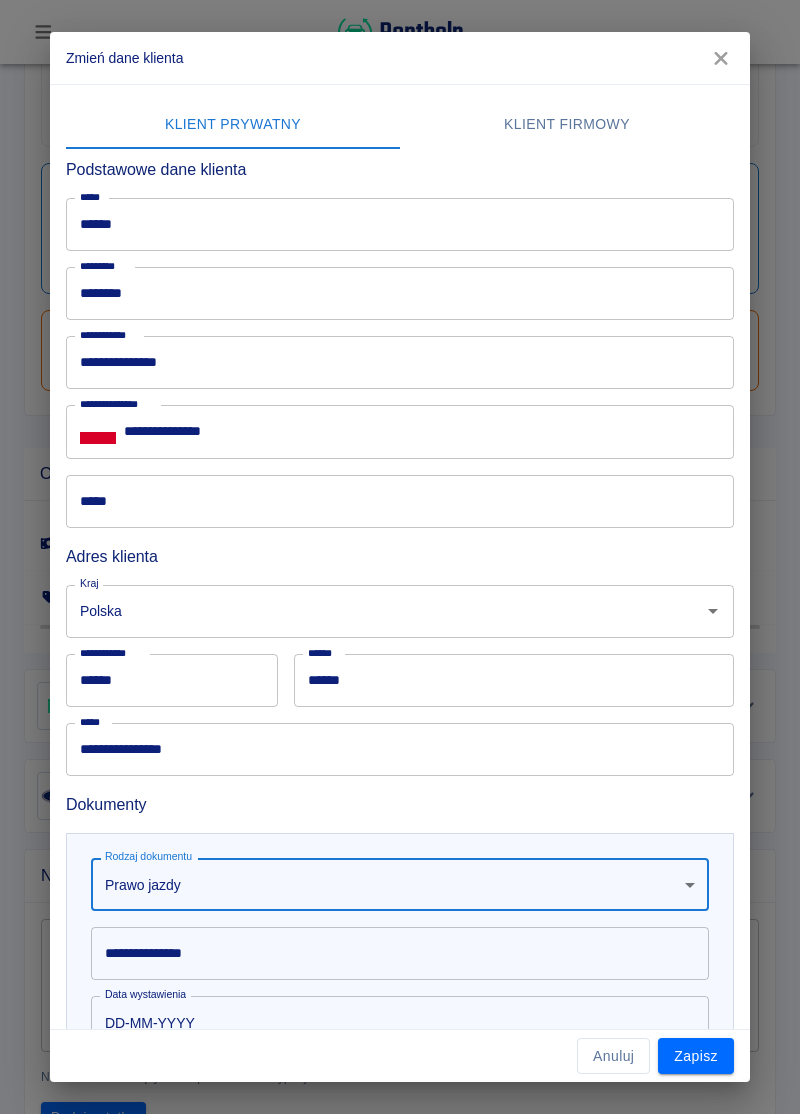 click on "**********" at bounding box center (400, 953) 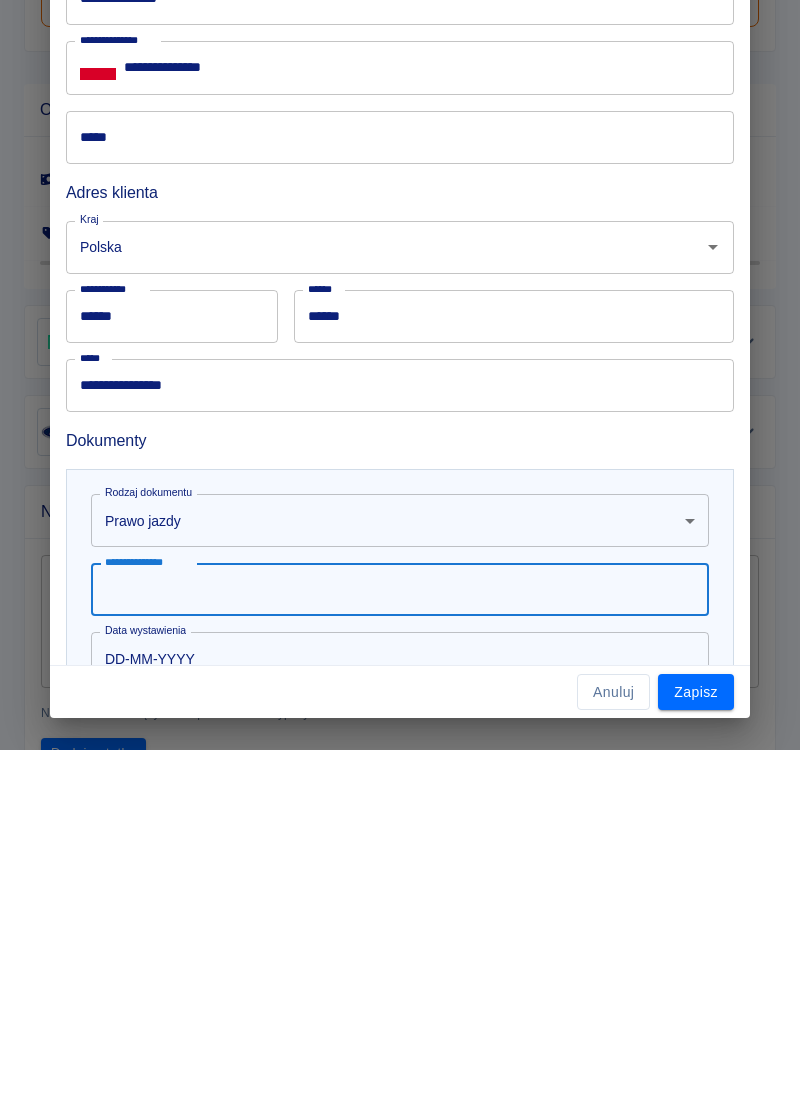 click on "Używamy plików Cookies, by zapewnić Ci najlepsze możliwe doświadczenie. Aby dowiedzieć się więcej, zapoznaj się z naszą Polityką Prywatności.  Polityka Prywatności Rozumiem Rezerwacje Rezerwacja #1013 - Ford Transit Custom WZ346GF Automat (WZ346GF) Wygeneruj umowę Podsumowanie Dokumenty Płatności Dokumentacja zdjęciowa Podstawowe informacje Rezerwacja od [DATE] 15:00 Miejsce wydania [GEOGRAPHIC_DATA] ,  05-074   Długa Kościelna ,  Szczęśliwa 14 Rezerwacja do [DATE] 15:00 Miejsce odbioru [GEOGRAPHIC_DATA] ,  05-074   Długa Kościelna ,  [STREET_ADDRESS] Szczegóły oferty Kaucja 1500,00 zł Limit kilometrów 3900  km ( 300  km  dziennie ) Dodatkowy kilometr 0,40 zł /km Udział własny 1500,00 zł Okres wynajmu 13 dni Status i umowa Status Niepodpisana Numer umowy - Typ umowy - Żrodło Panel Tworzący rezerwację [PERSON_NAME] Obsługujący rezerwację [PERSON_NAME] Zmień osobę Podsumowanie Kwota wynajmu 3380,00 zł Kwota całkowita 3380,00 zł Notatka w umowie Opłaty" at bounding box center [400, 557] 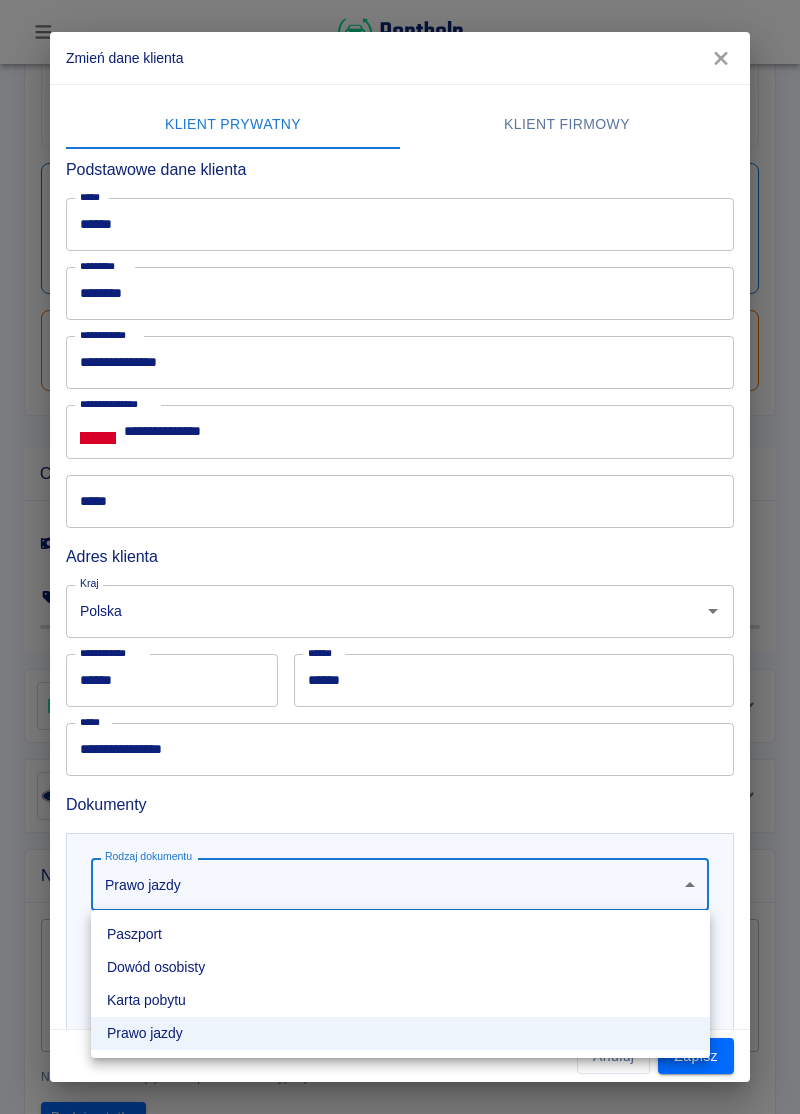 click on "Dowód osobisty" at bounding box center [400, 967] 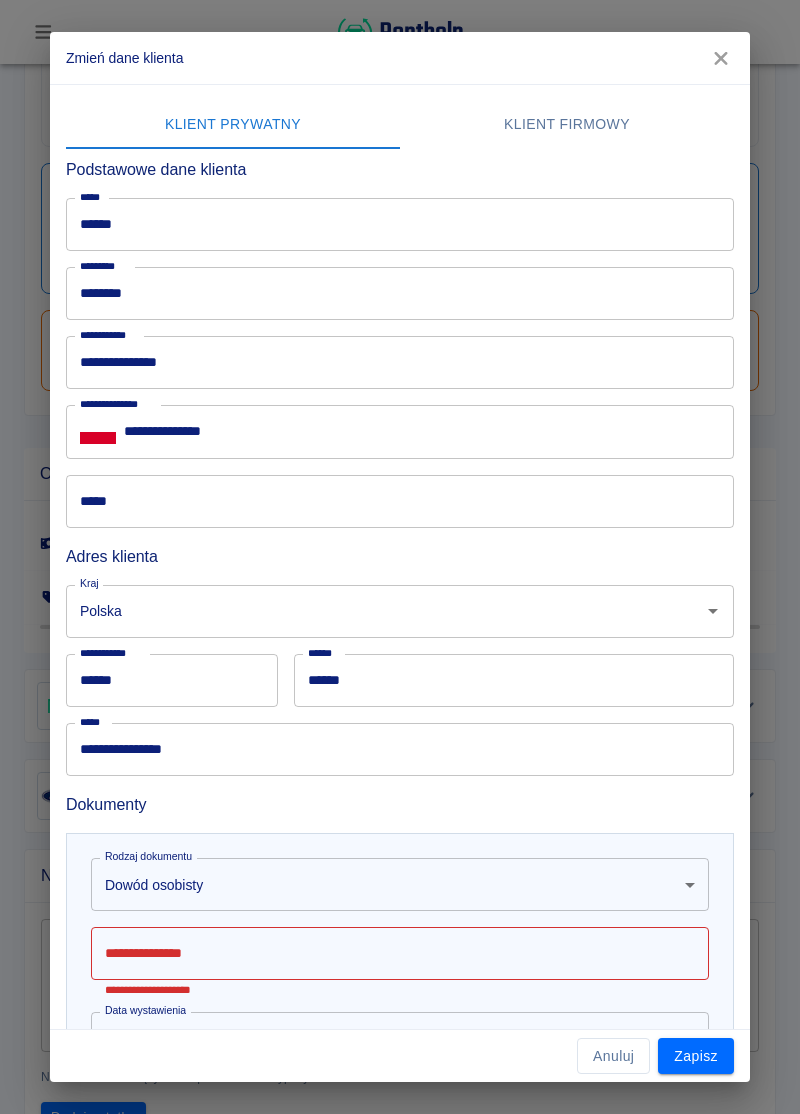 click on "**********" at bounding box center [400, 953] 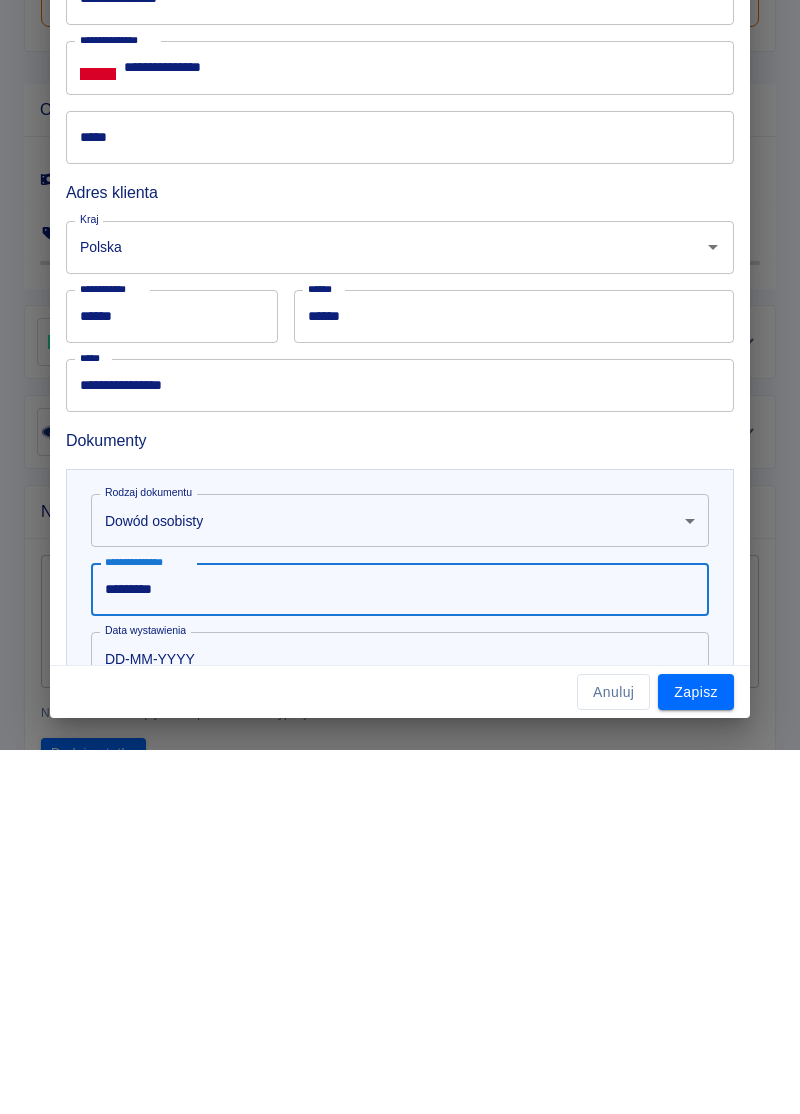 type on "*********" 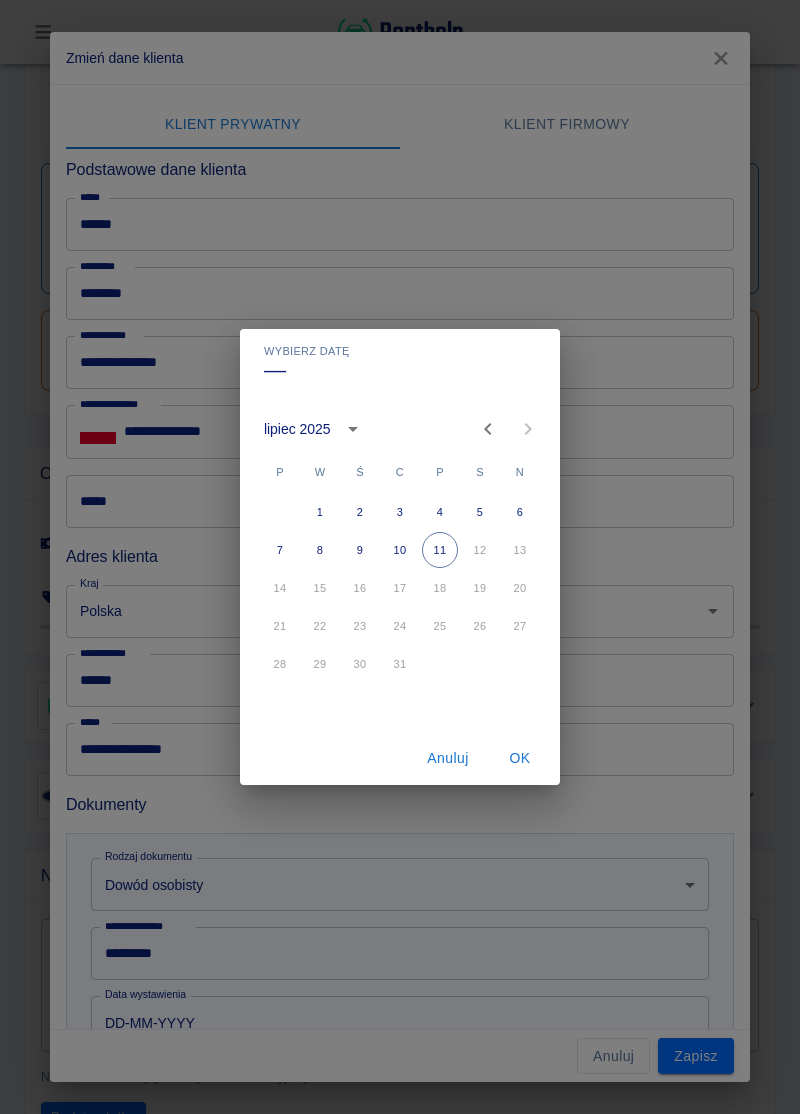 click 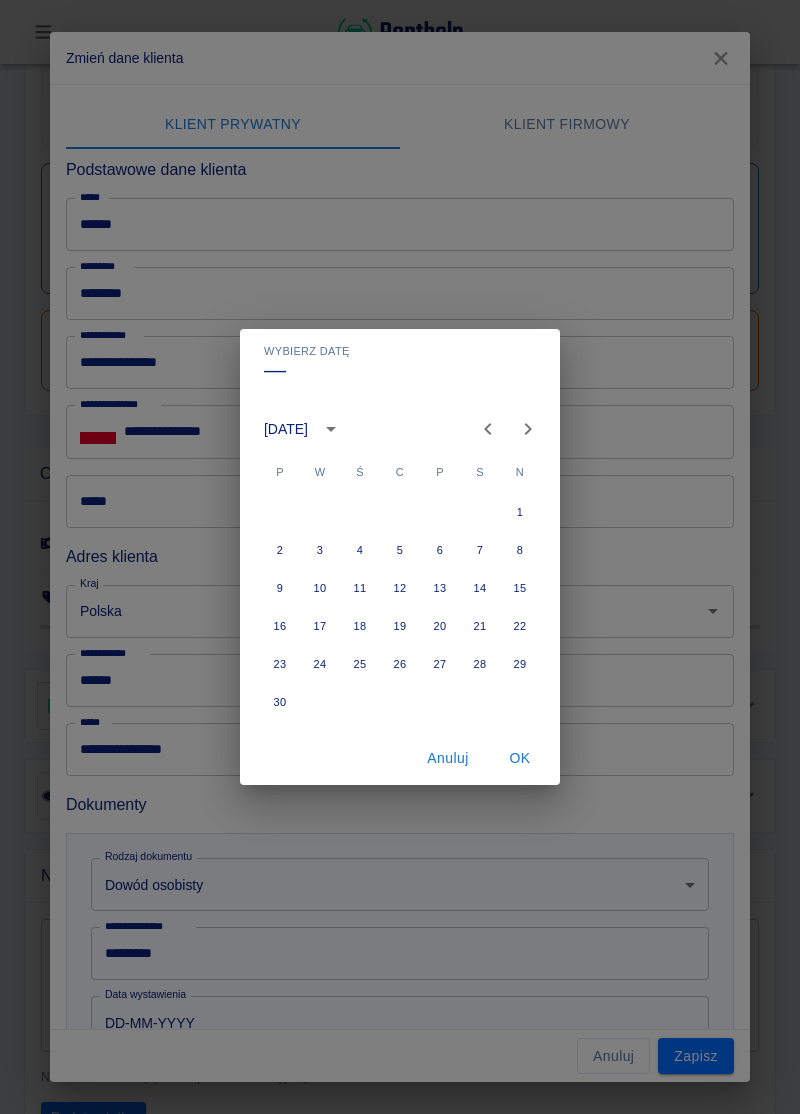 click 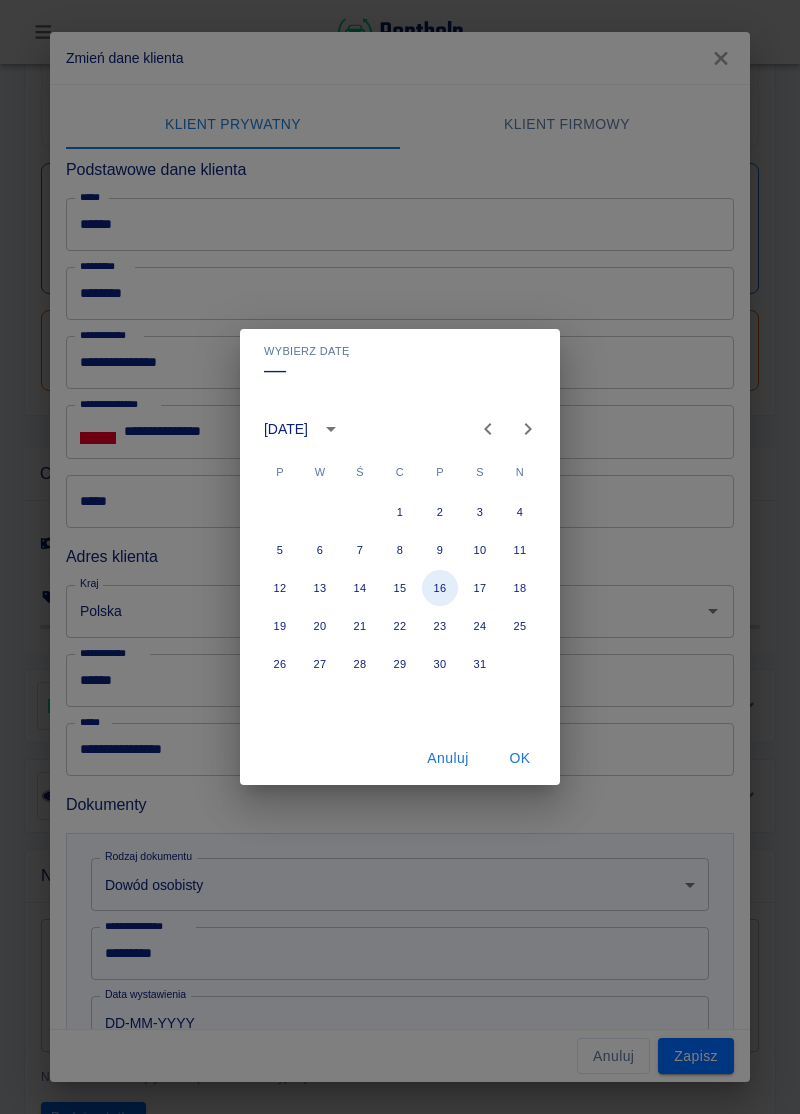 click on "16" at bounding box center (440, 588) 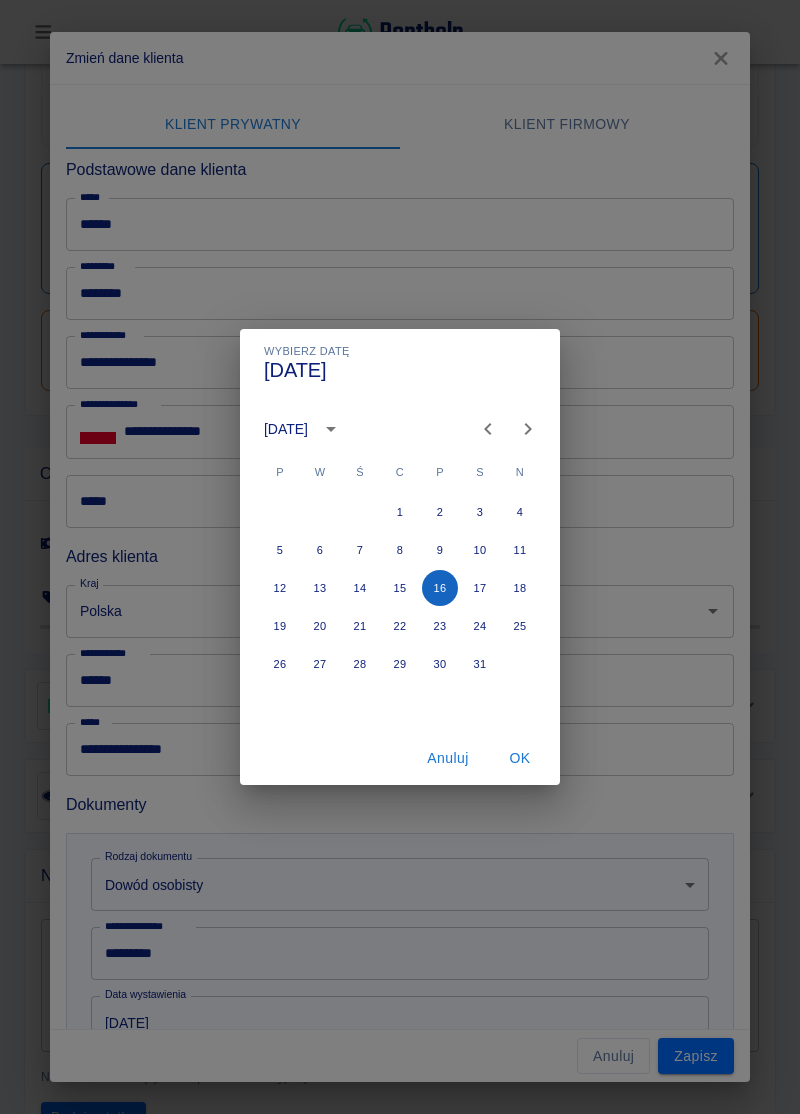 type on "[DATE]" 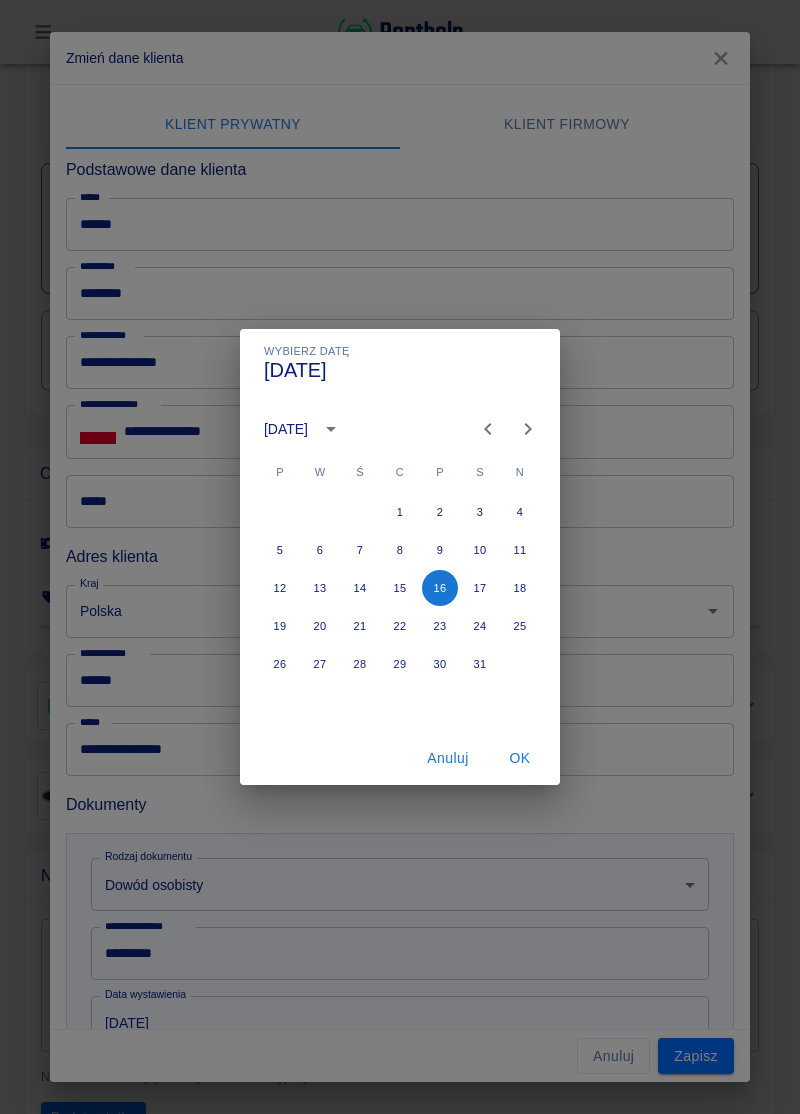click on "[DATE]" at bounding box center [286, 429] 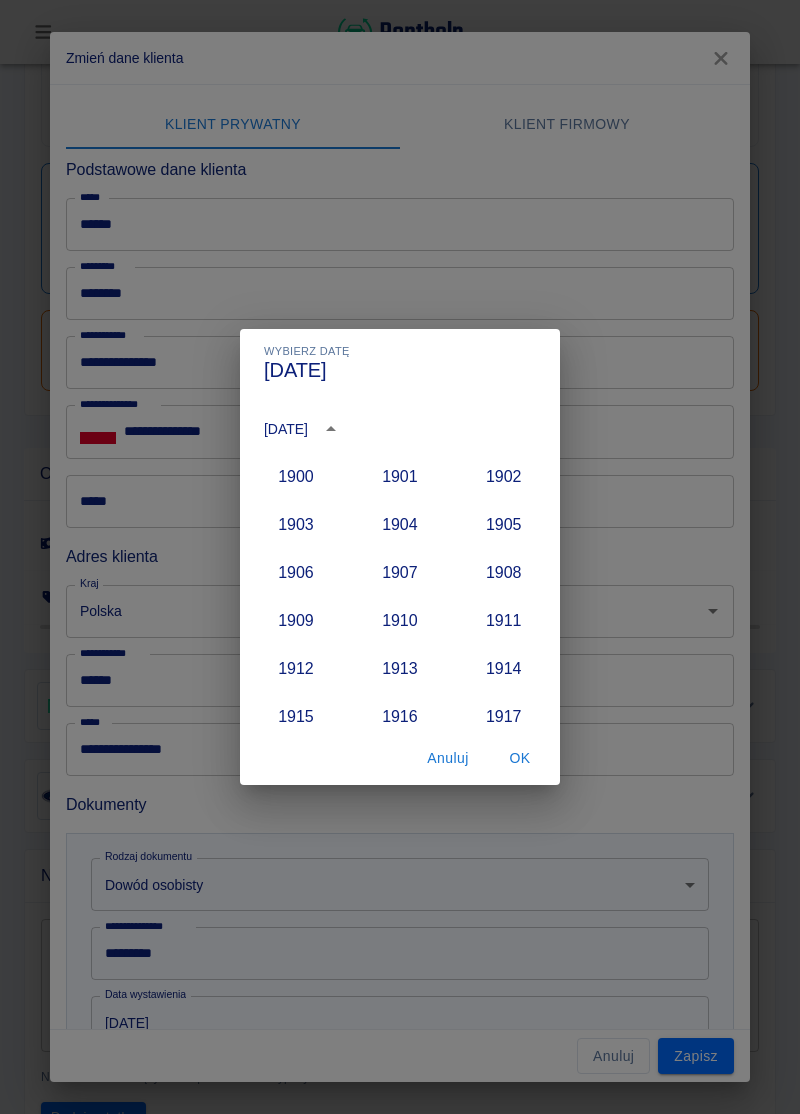 scroll, scrollTop: 1852, scrollLeft: 0, axis: vertical 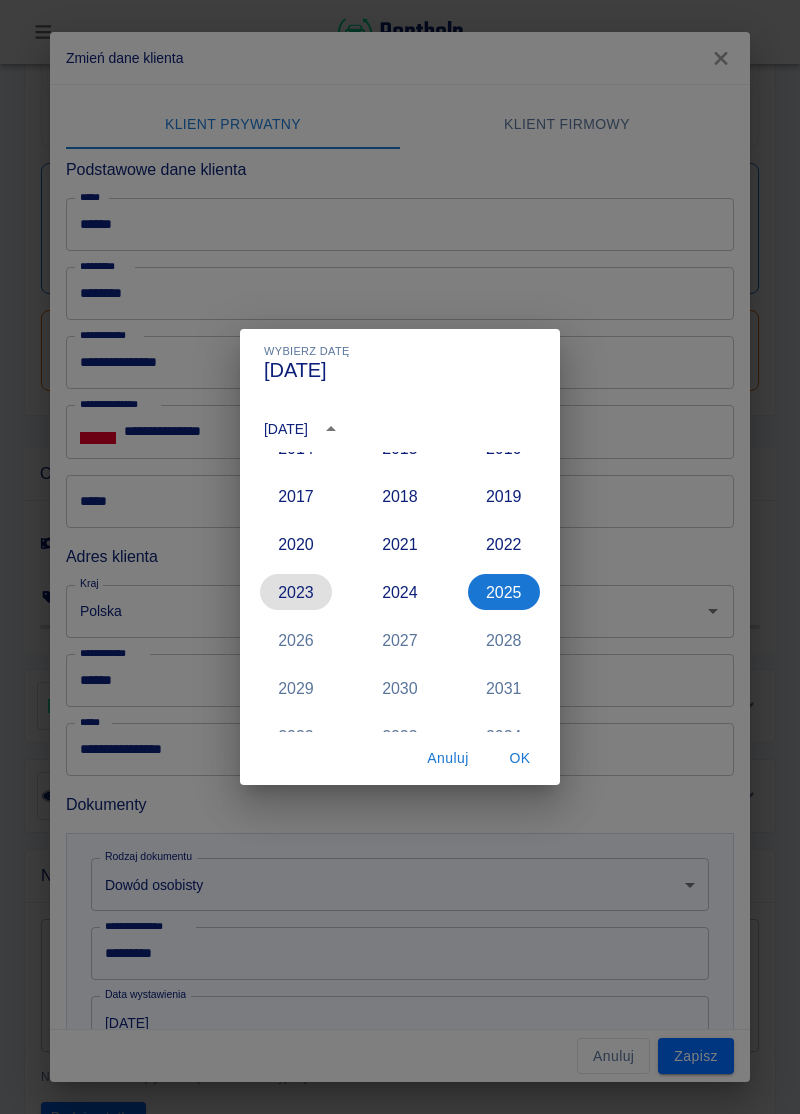 click on "2023" at bounding box center (296, 592) 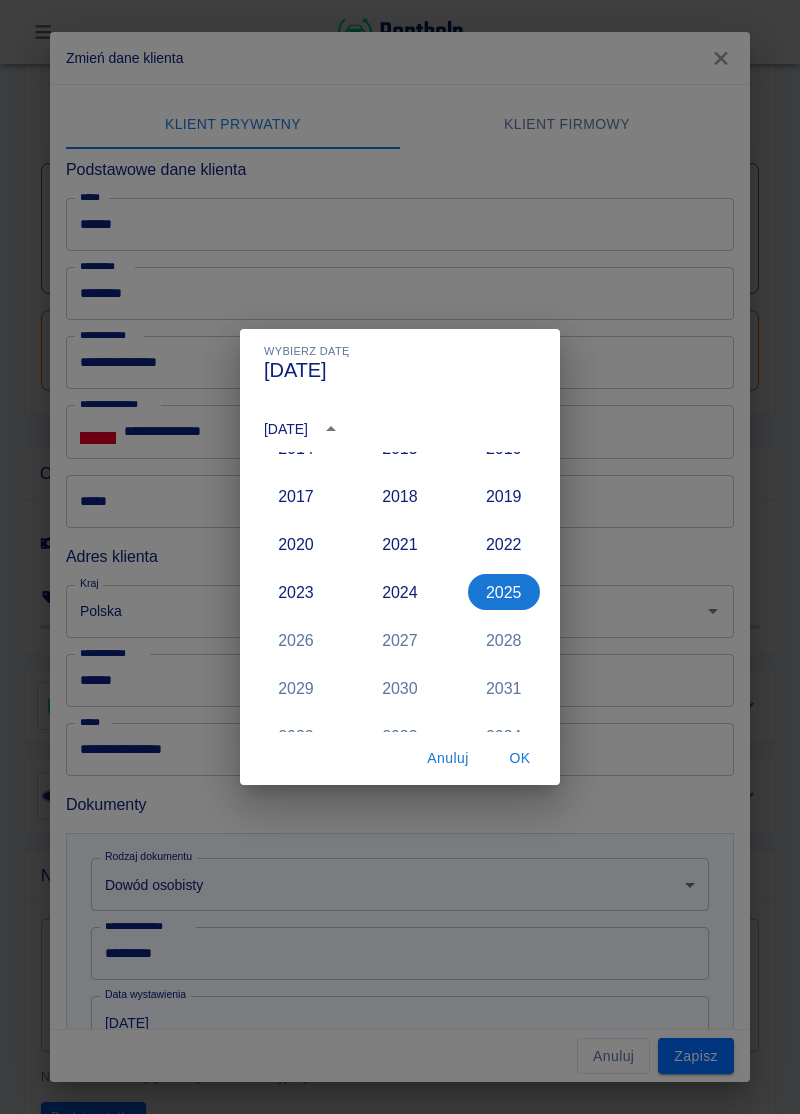 type on "[DATE]" 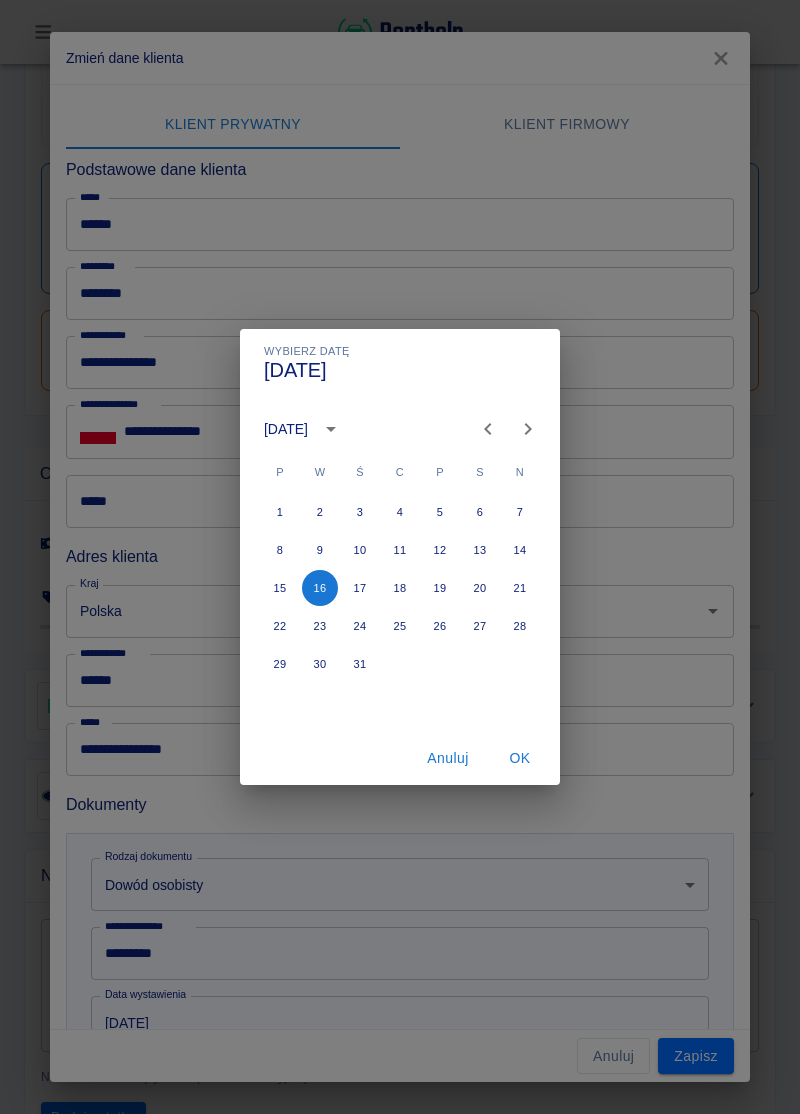 click on "OK" at bounding box center [520, 758] 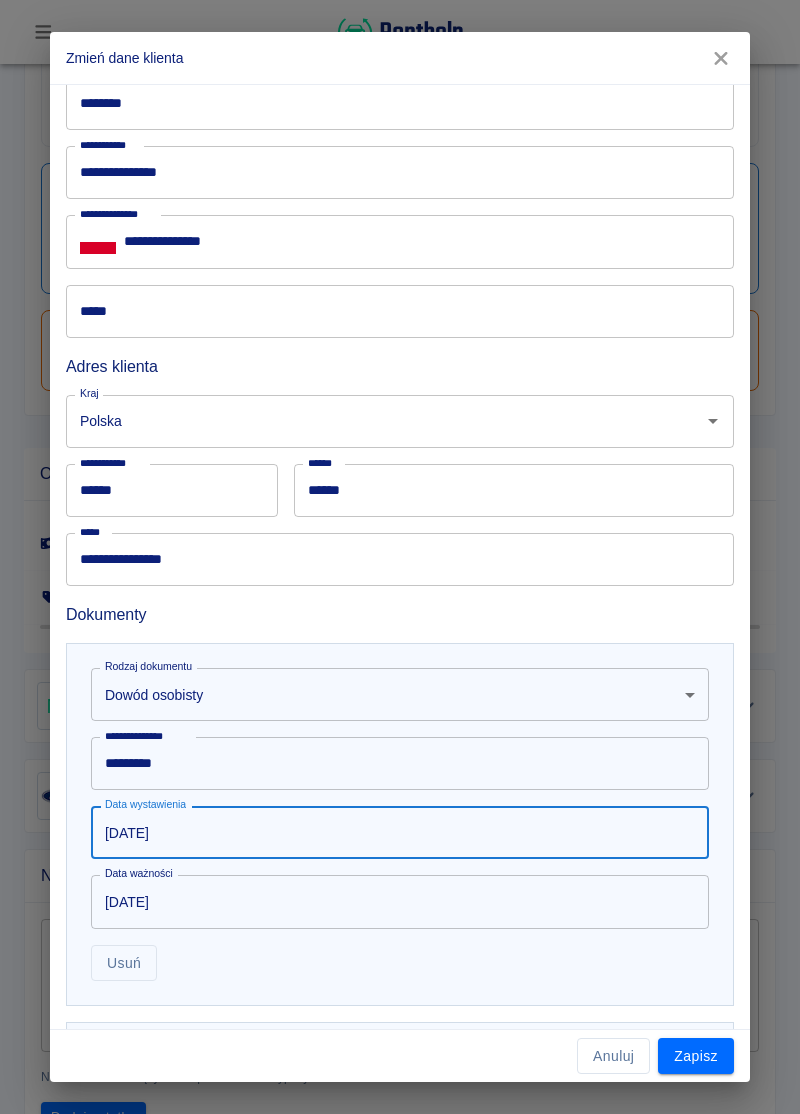 scroll, scrollTop: 192, scrollLeft: 0, axis: vertical 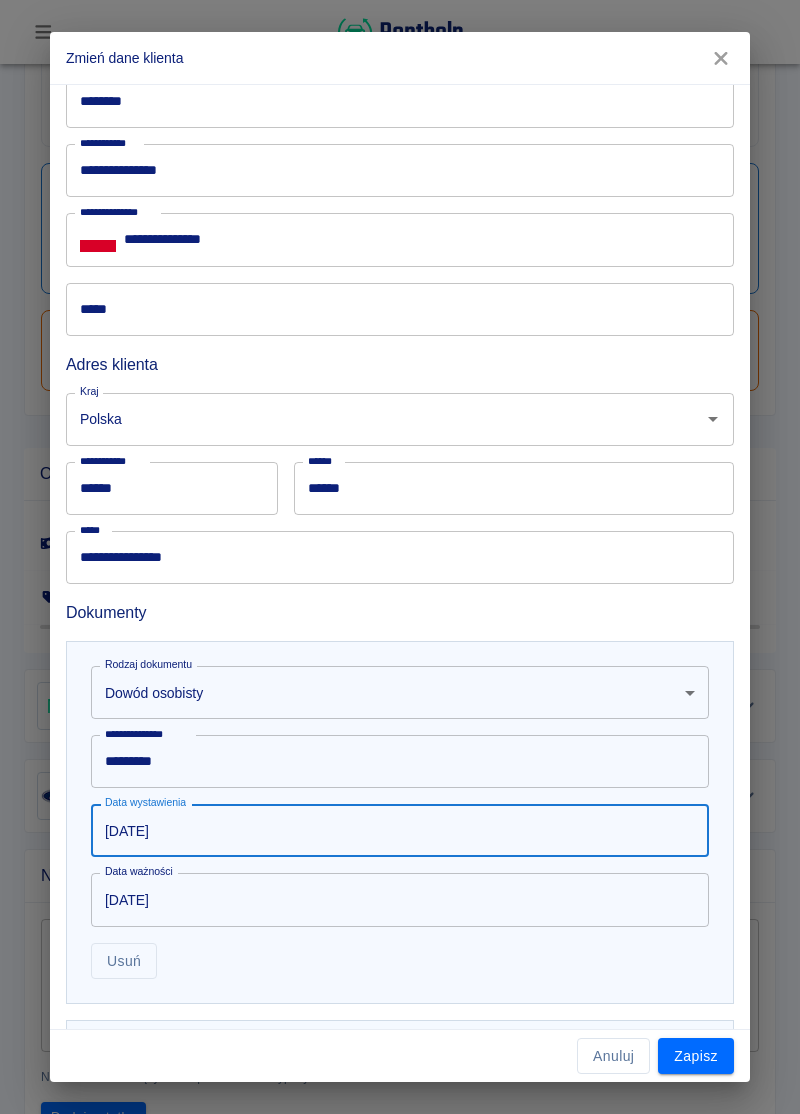click on "Zapisz" at bounding box center (696, 1056) 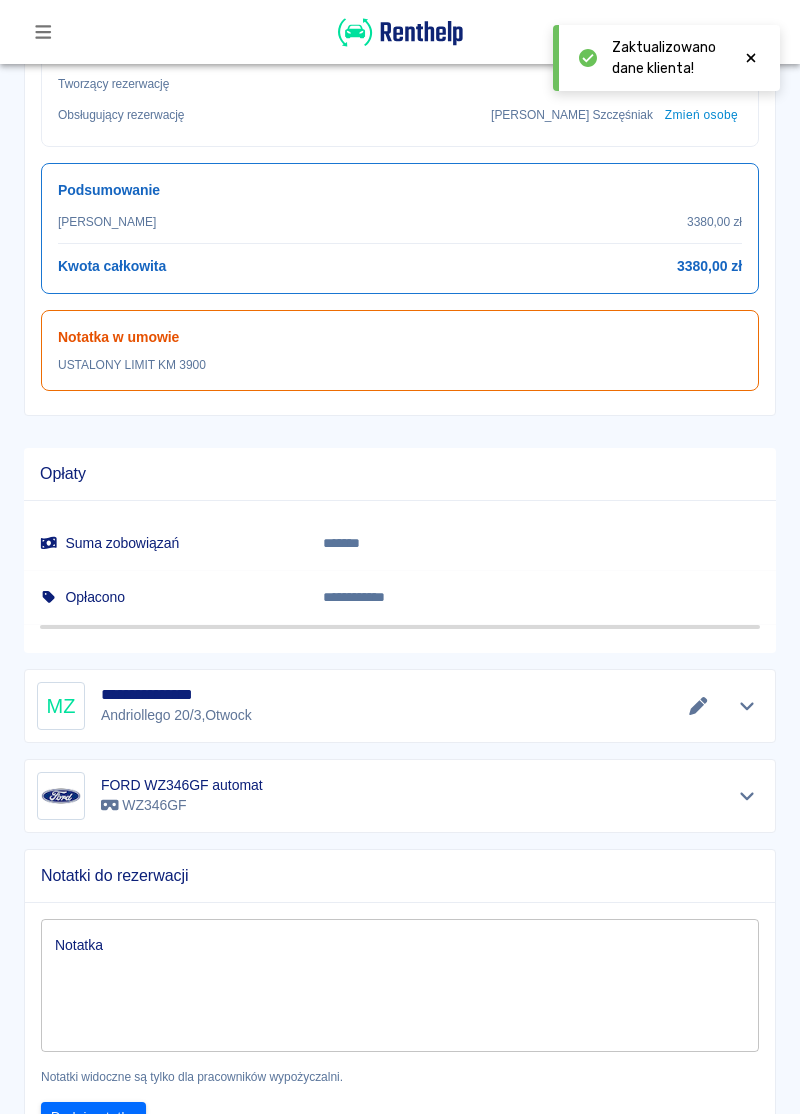 click 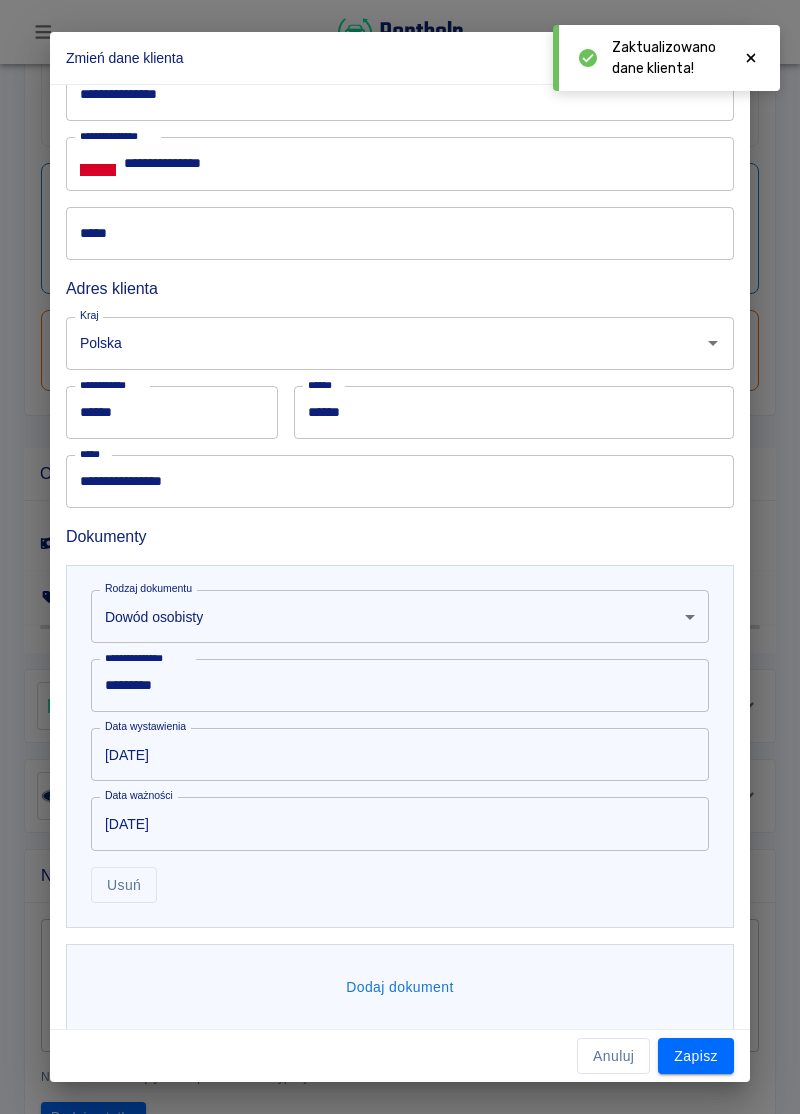 scroll, scrollTop: 283, scrollLeft: 0, axis: vertical 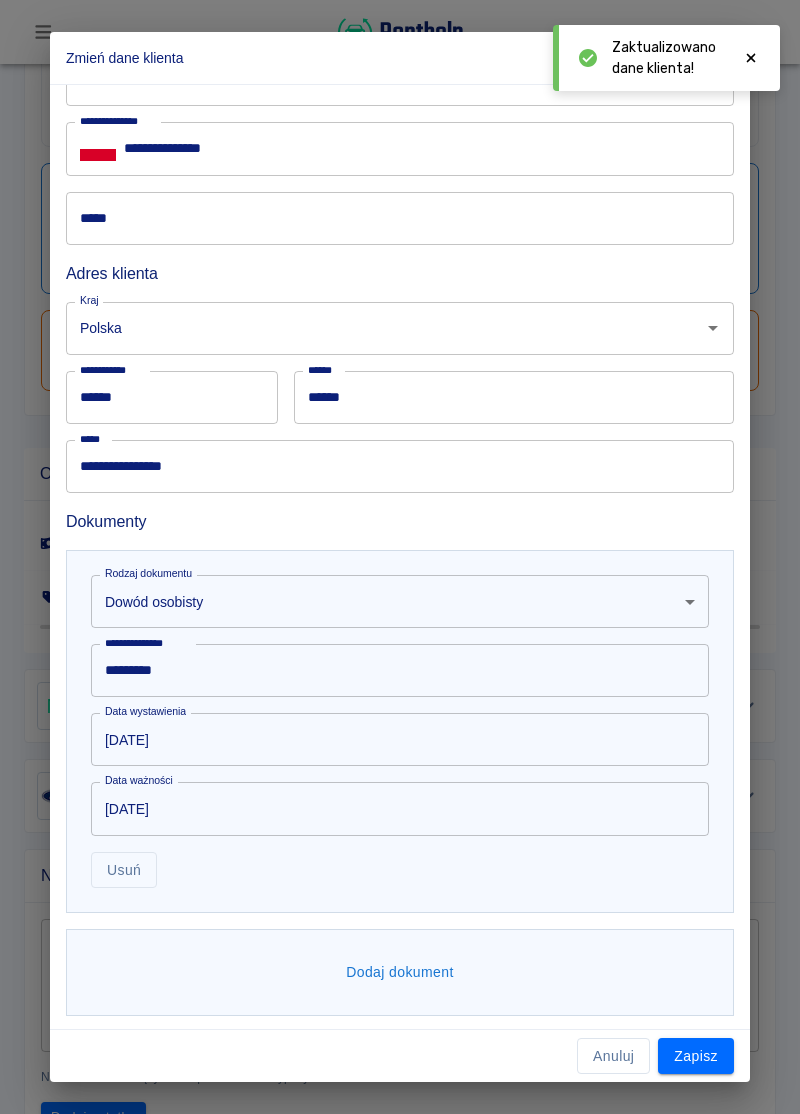 click on "Dodaj dokument" at bounding box center (400, 972) 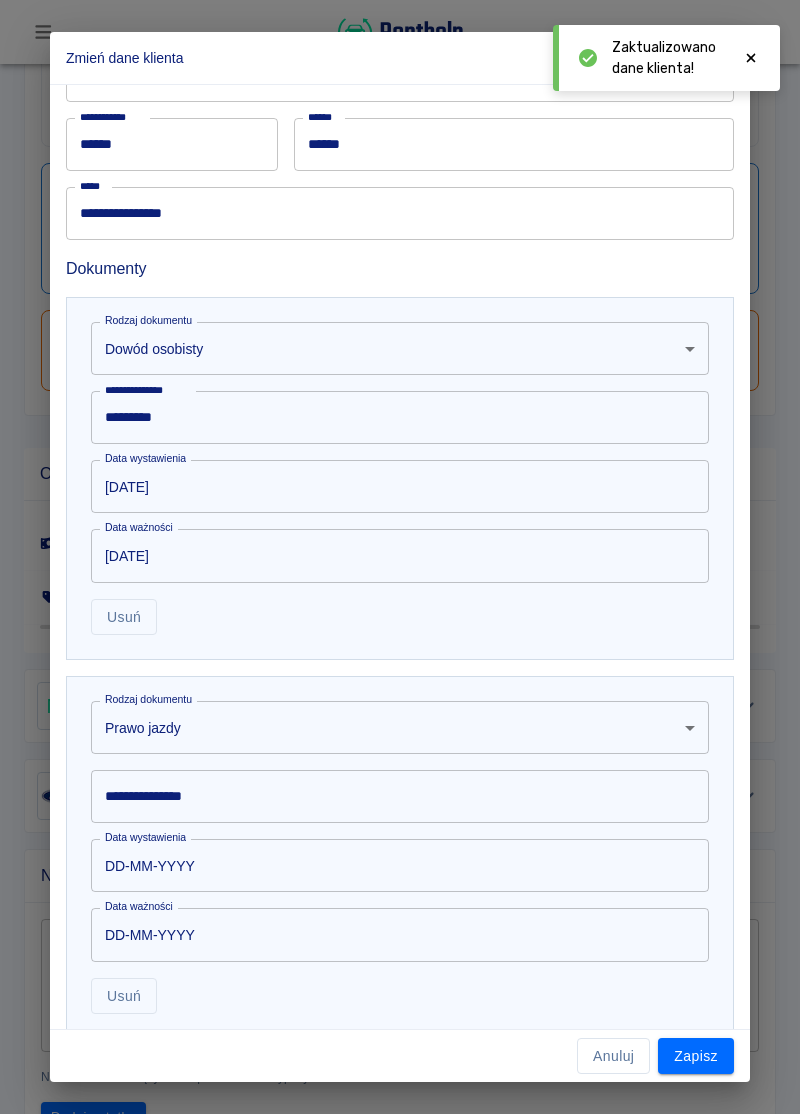 scroll, scrollTop: 536, scrollLeft: 0, axis: vertical 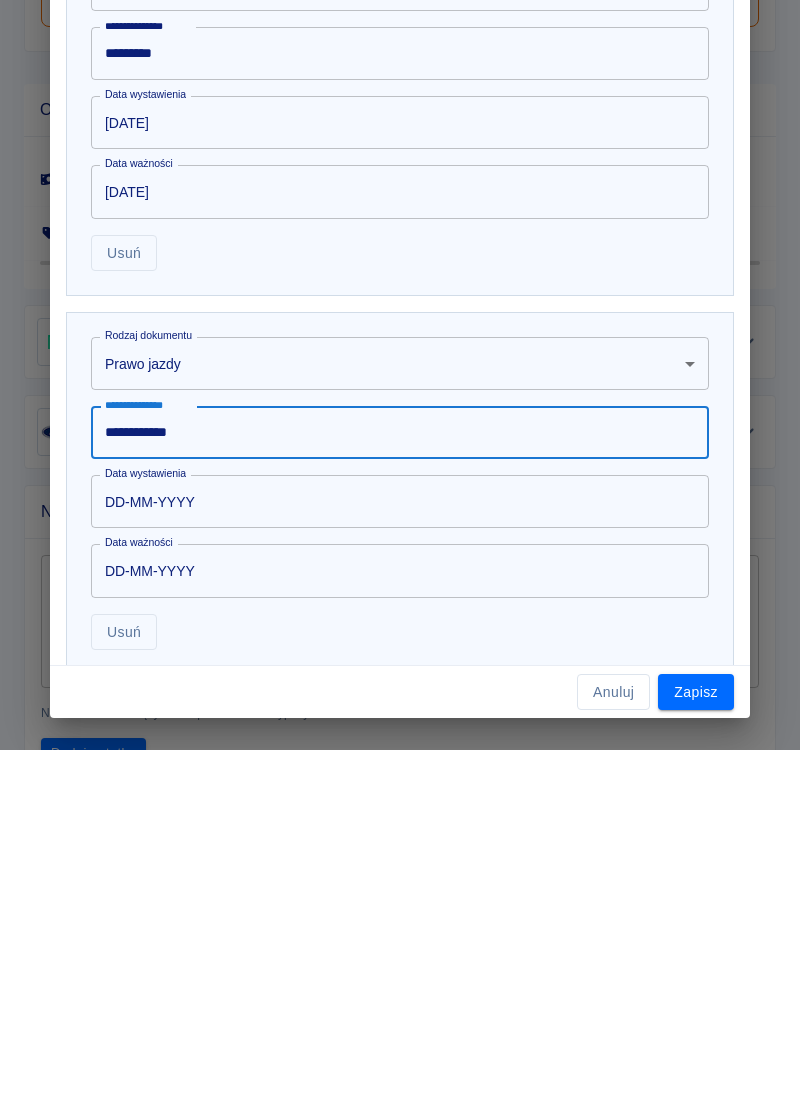 type on "**********" 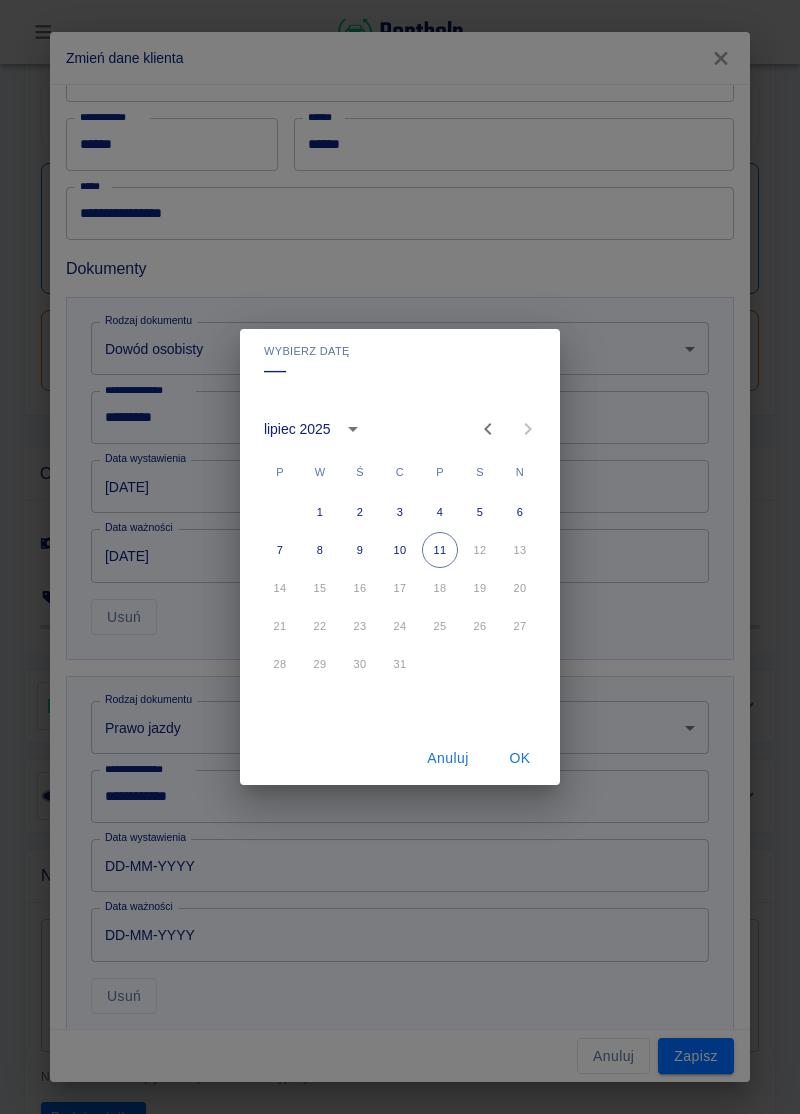 click on "lipiec 2025" at bounding box center [297, 429] 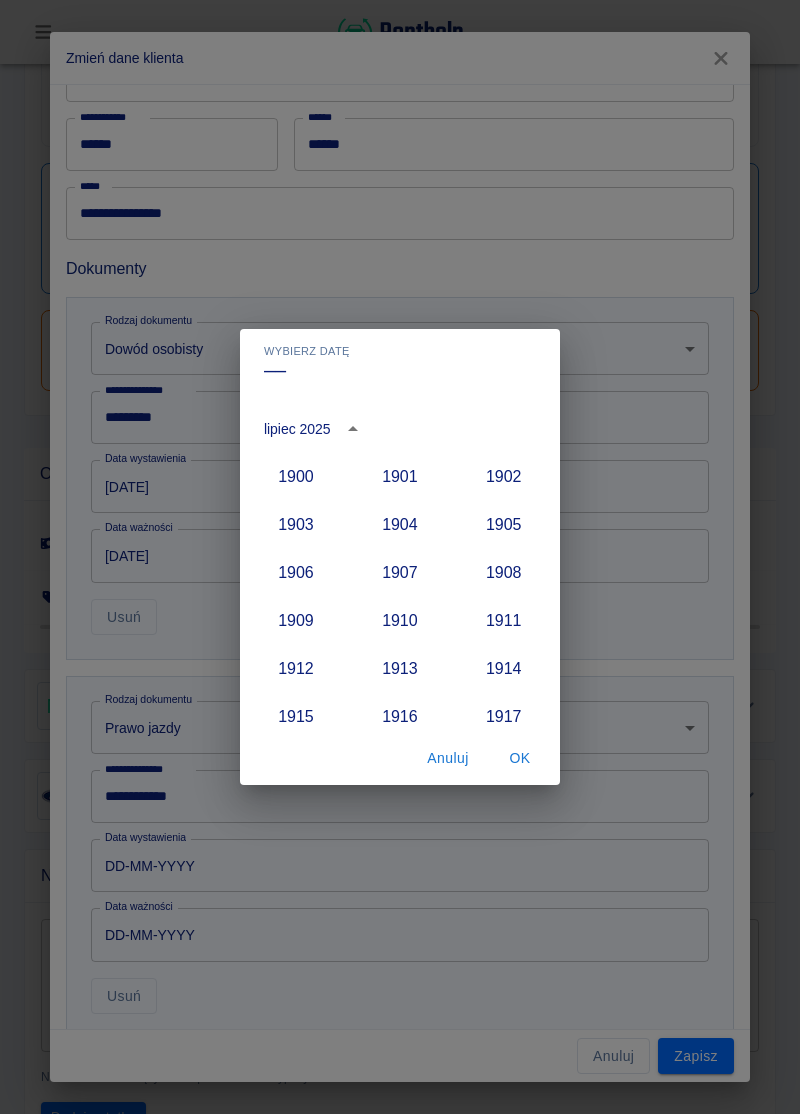 scroll, scrollTop: 1852, scrollLeft: 0, axis: vertical 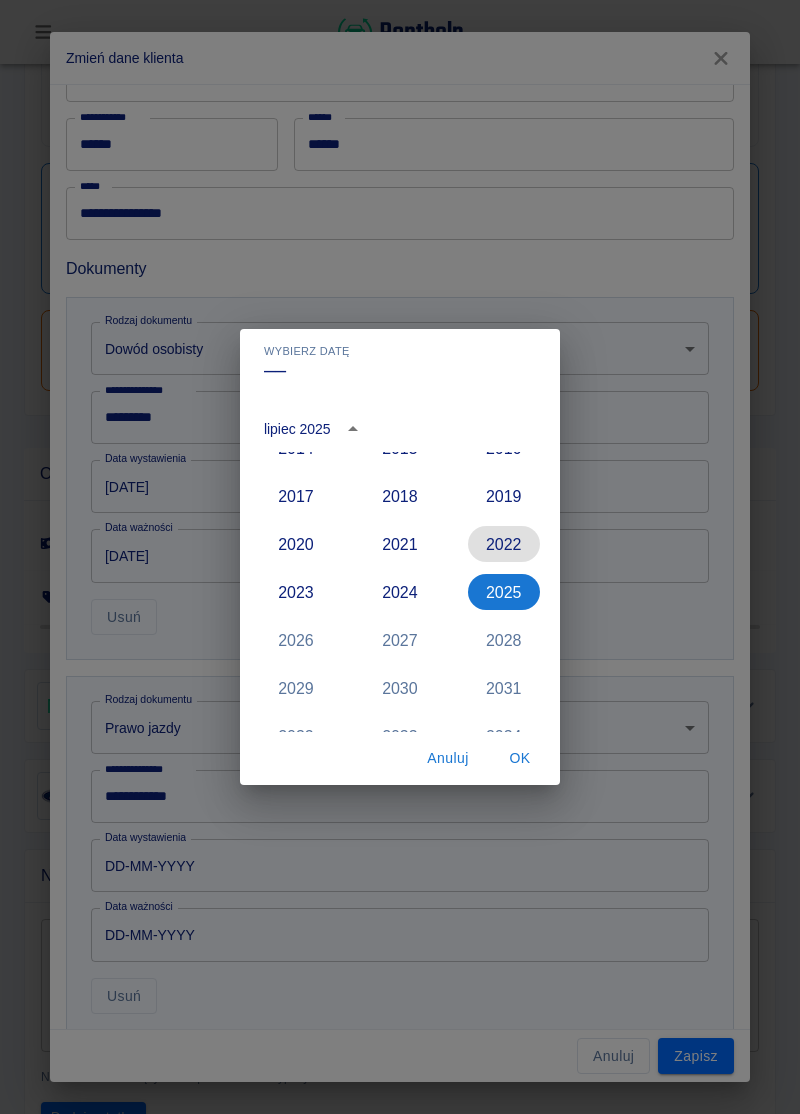click on "2022" at bounding box center (504, 544) 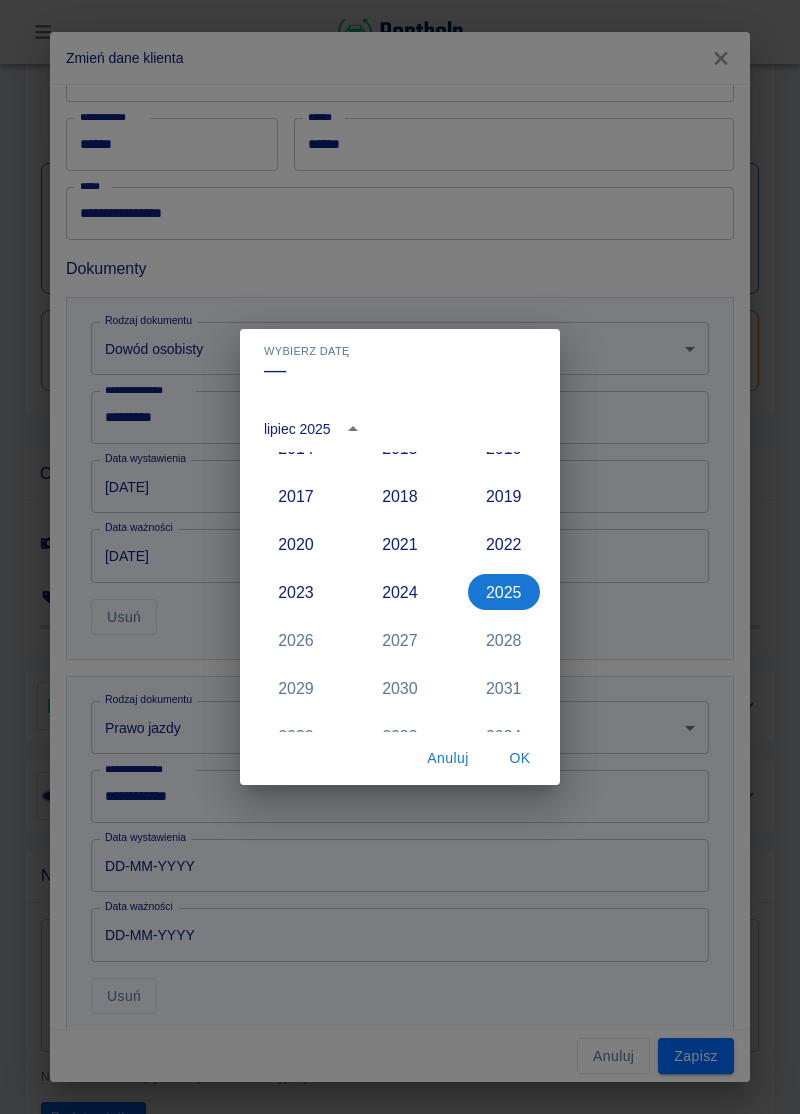 type on "[DATE]" 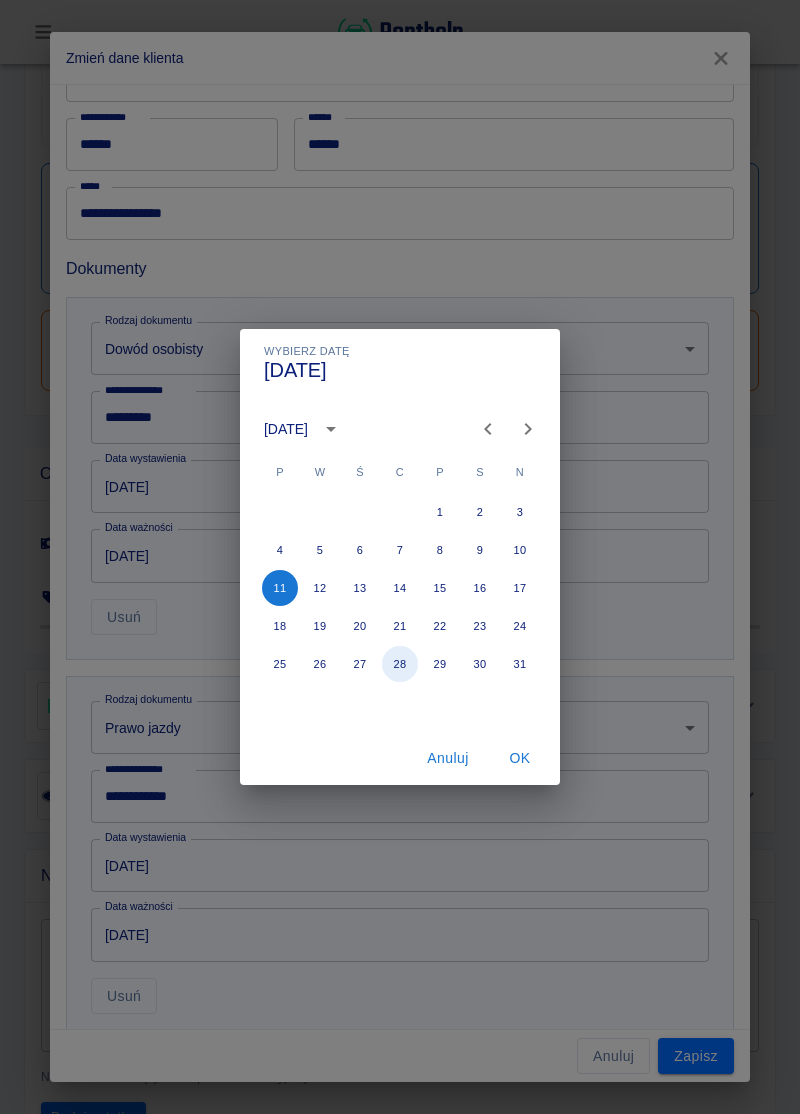 click on "28" at bounding box center (400, 664) 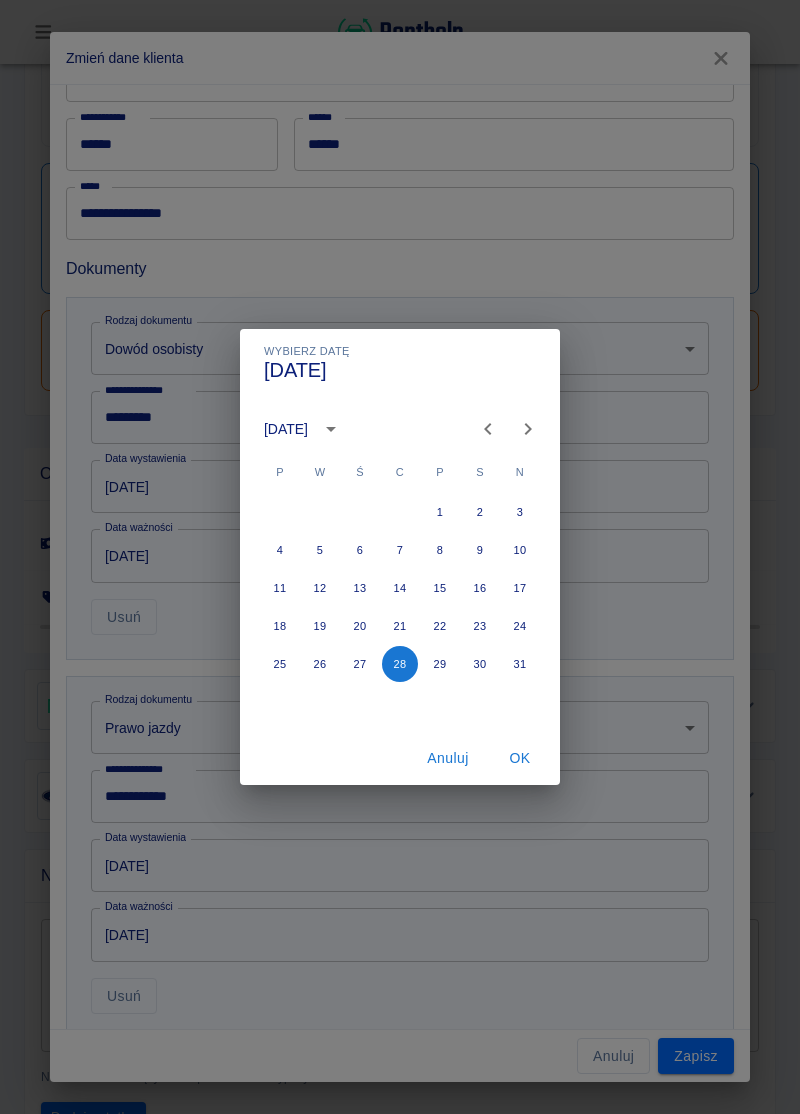 click on "OK" at bounding box center (520, 758) 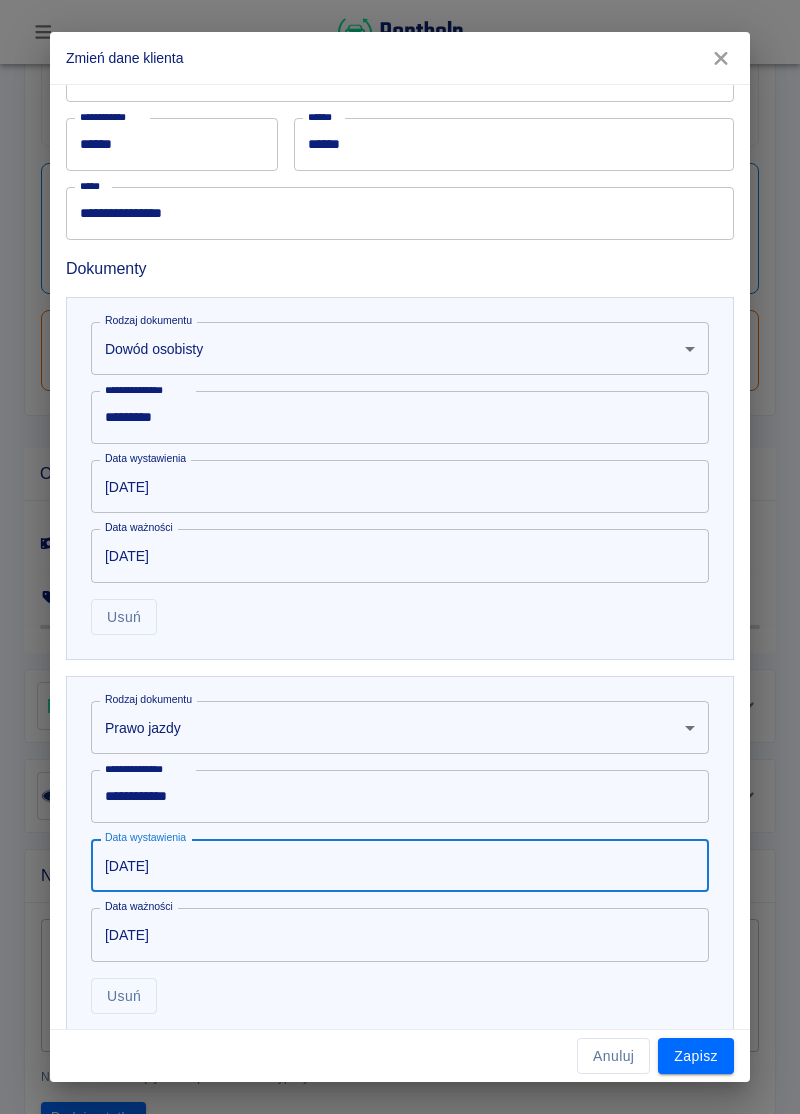 click on "[DATE]" at bounding box center (393, 934) 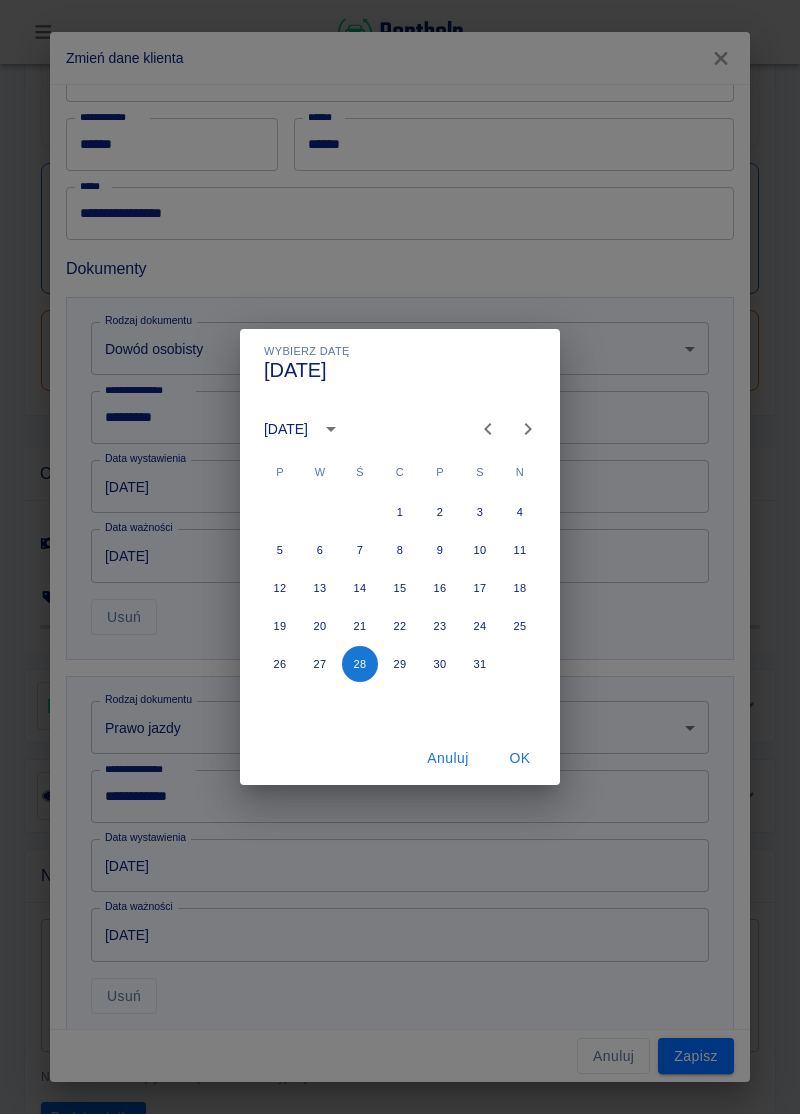 click on "[DATE]" at bounding box center [286, 429] 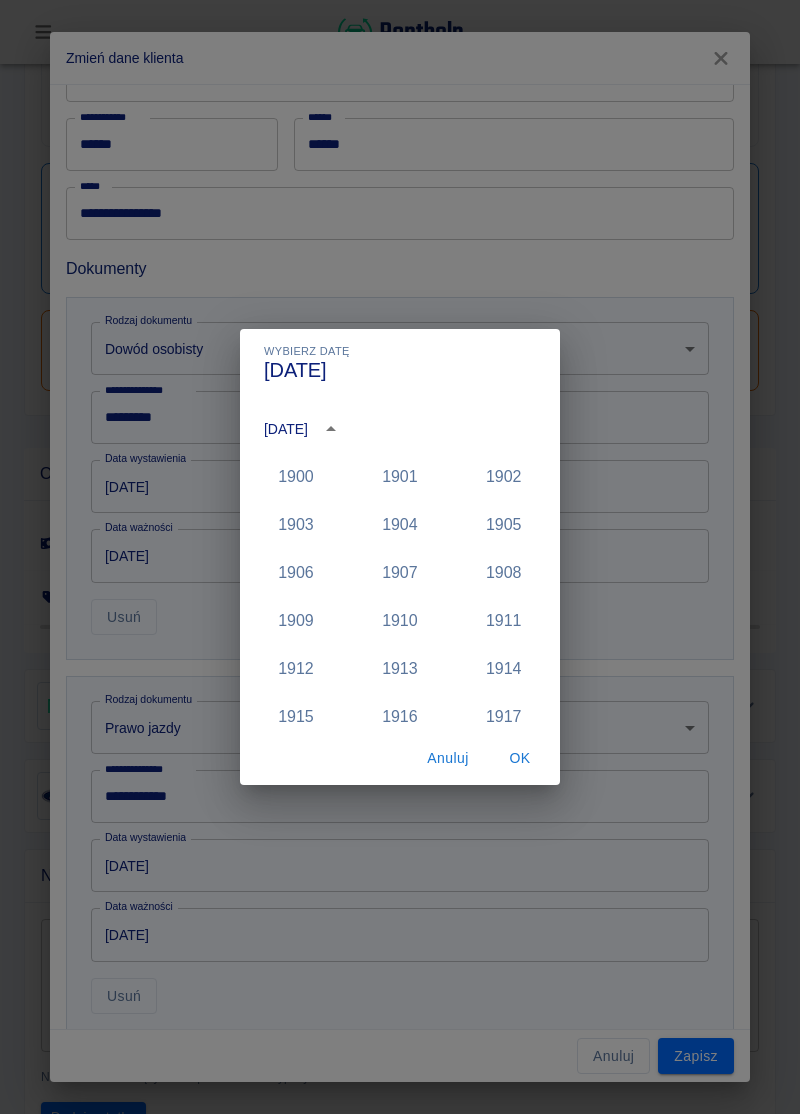 scroll, scrollTop: 1996, scrollLeft: 0, axis: vertical 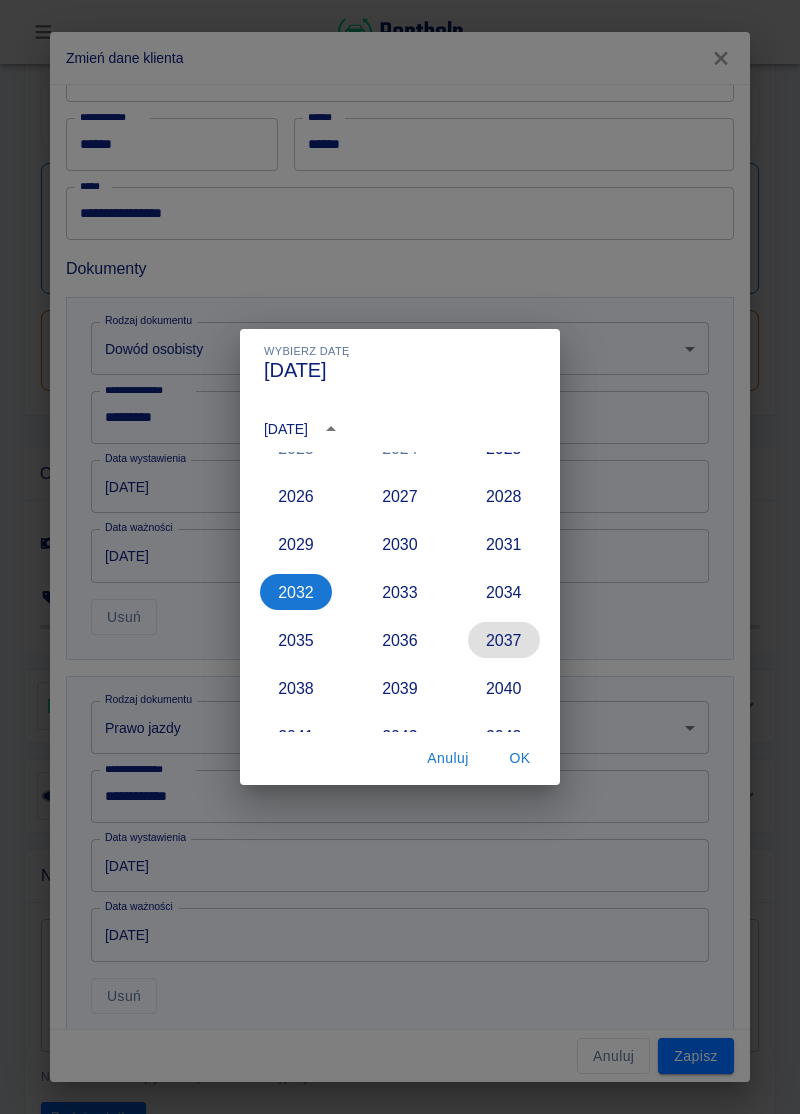 click on "2037" at bounding box center [504, 640] 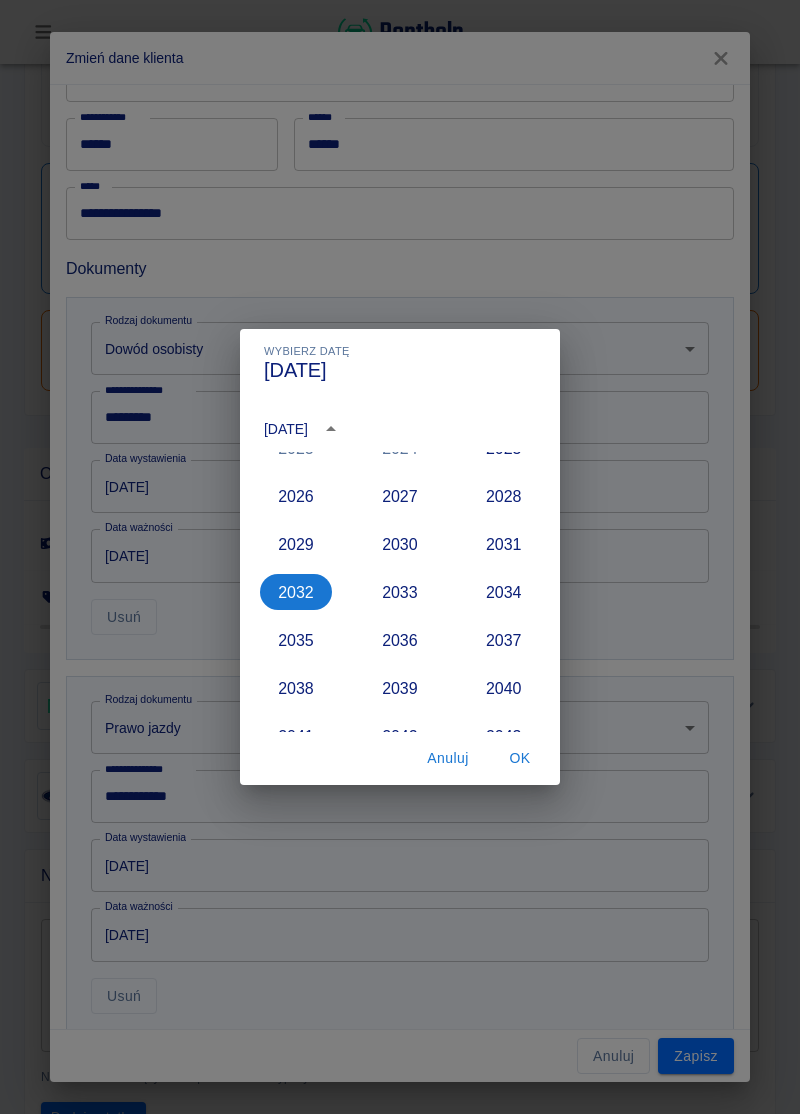 type on "[DATE]" 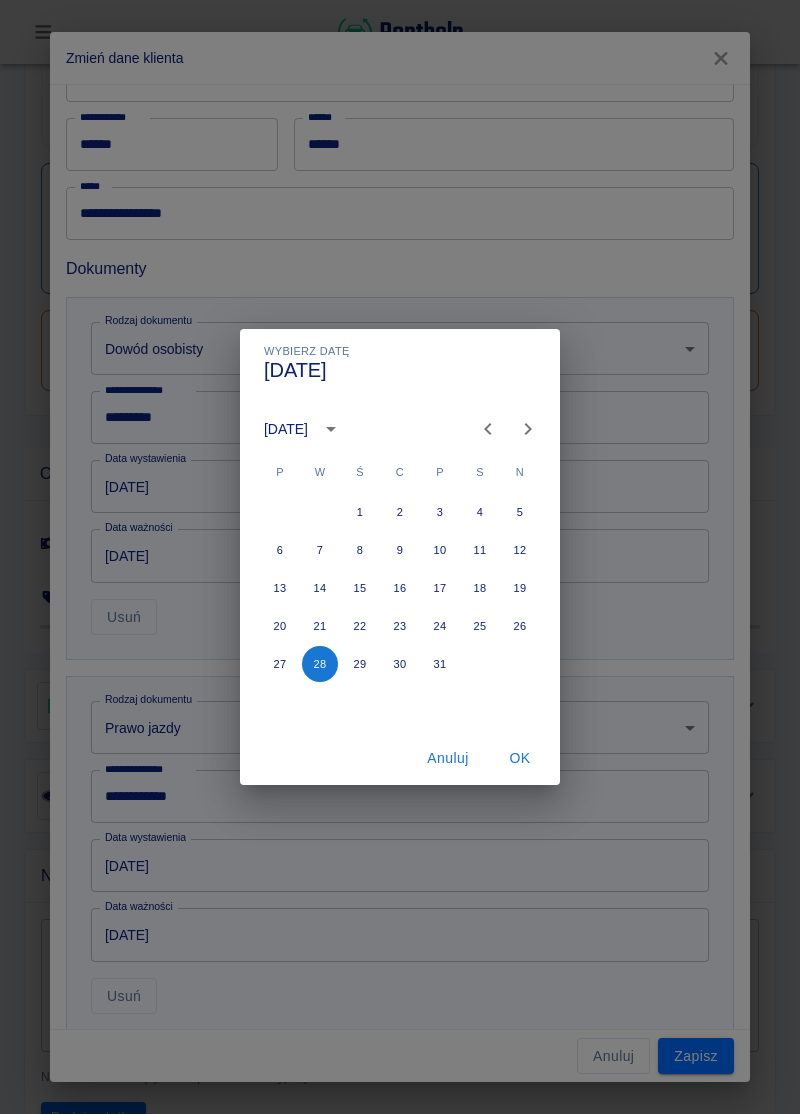 click on "OK" at bounding box center [520, 758] 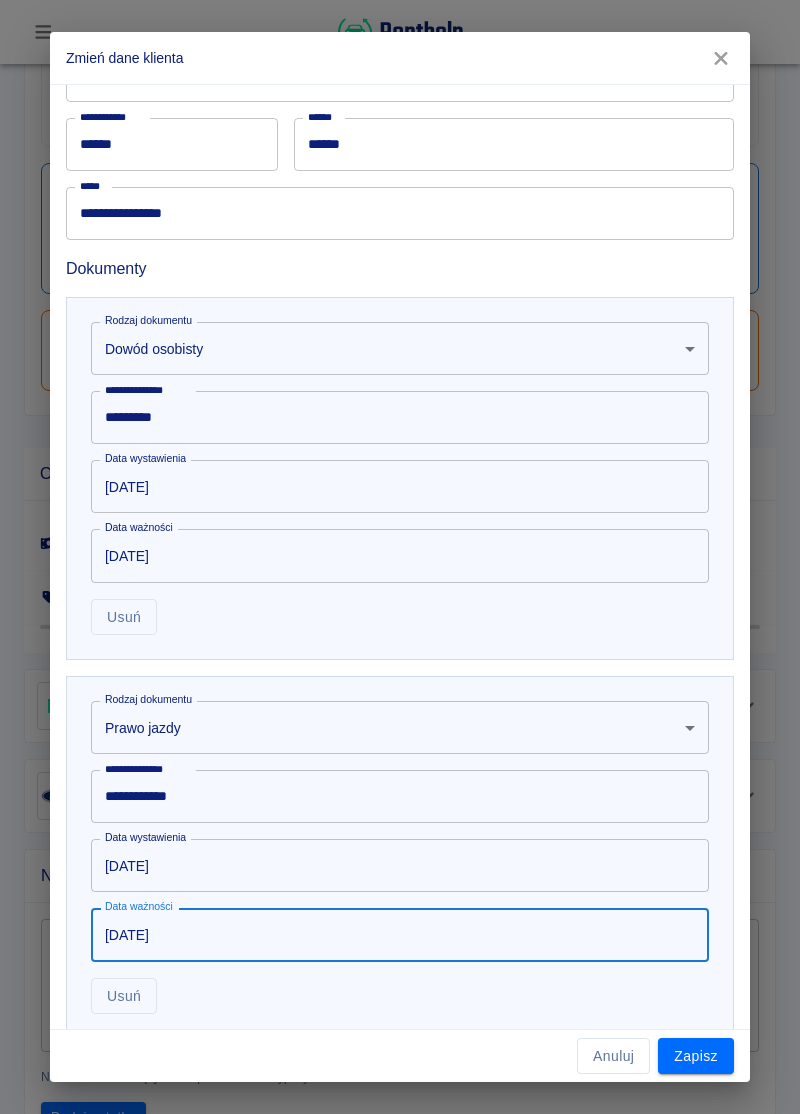 click on "Zapisz" at bounding box center [696, 1056] 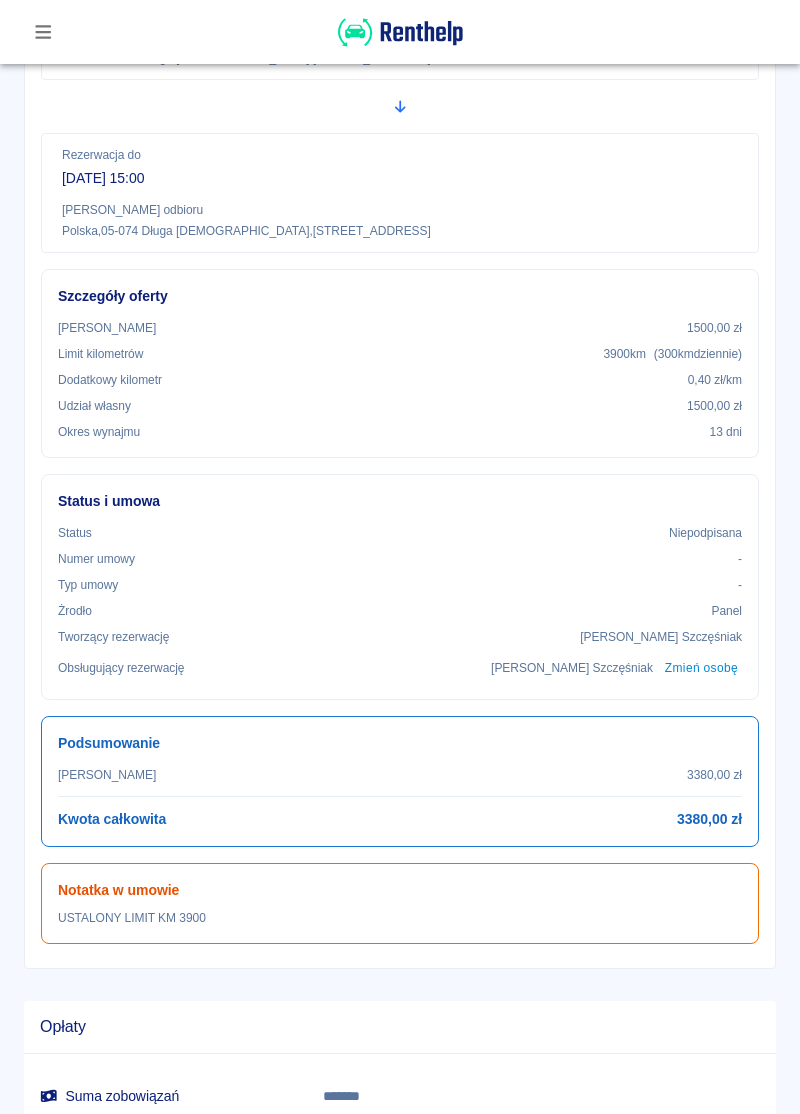 scroll, scrollTop: 0, scrollLeft: 0, axis: both 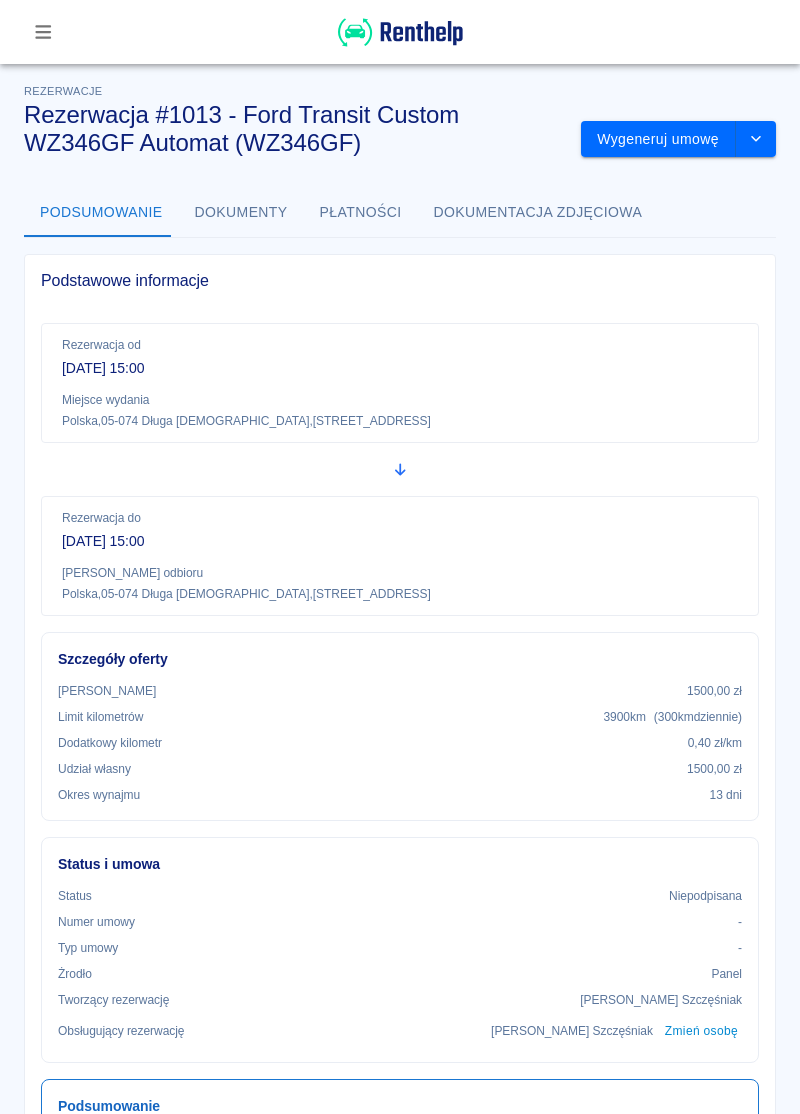 click on "Wygeneruj umowę" at bounding box center (658, 139) 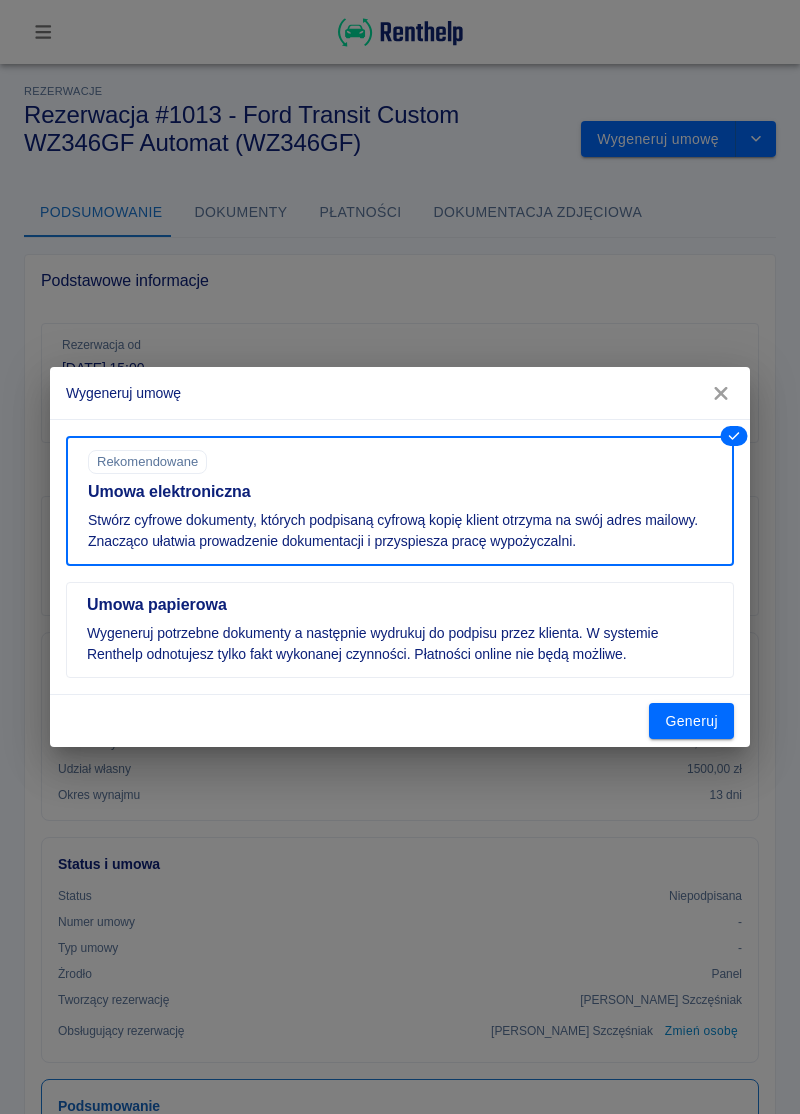 click on "Generuj" at bounding box center [691, 721] 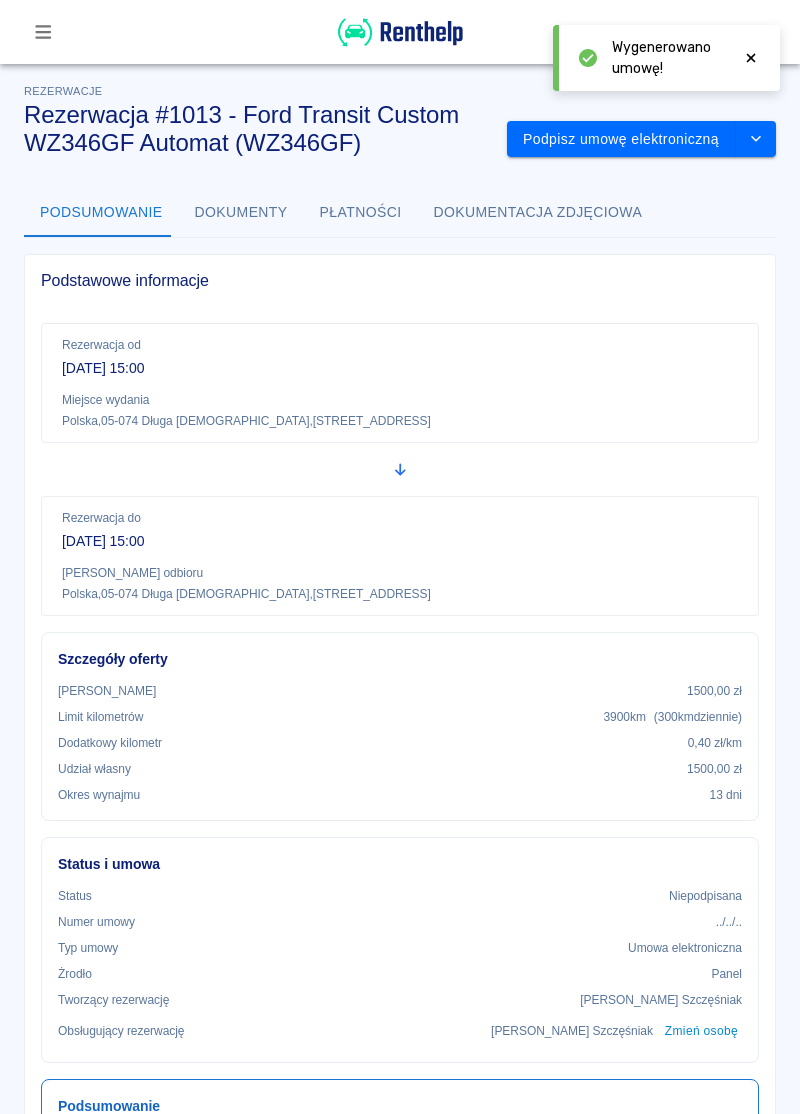 click on "Podpisz umowę elektroniczną" at bounding box center [621, 139] 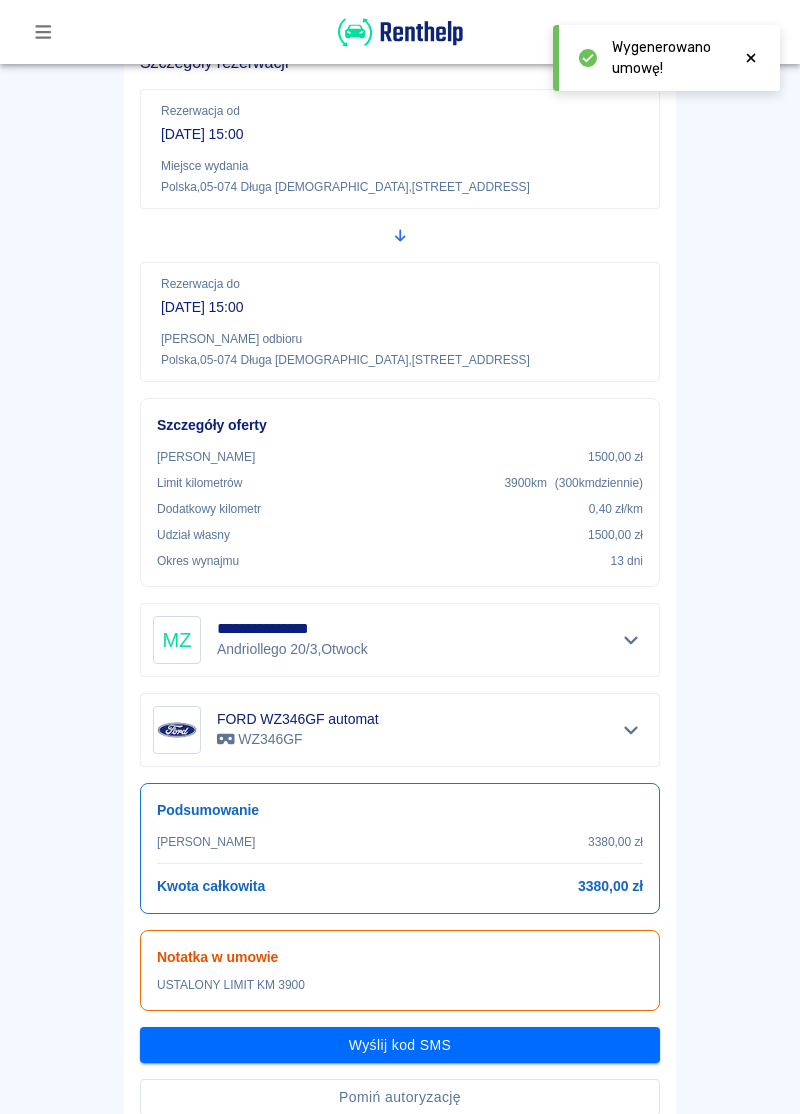 scroll, scrollTop: 254, scrollLeft: 0, axis: vertical 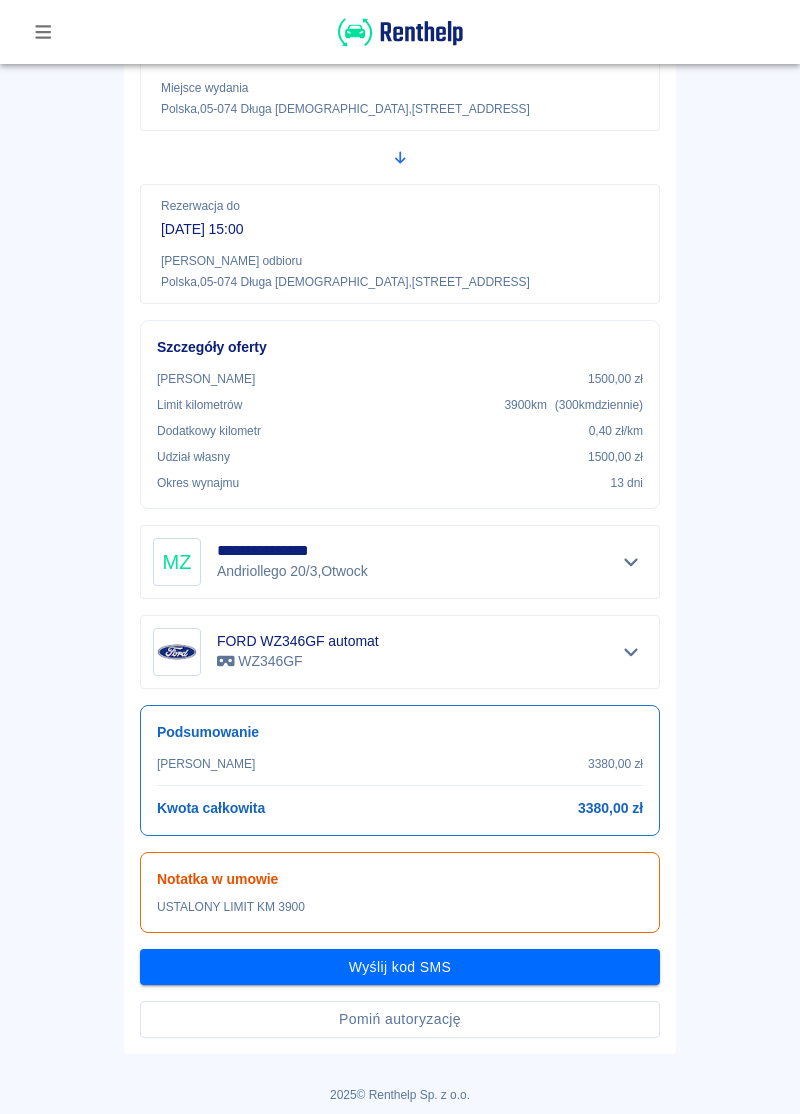 click on "Pomiń autoryzację" at bounding box center (400, 1019) 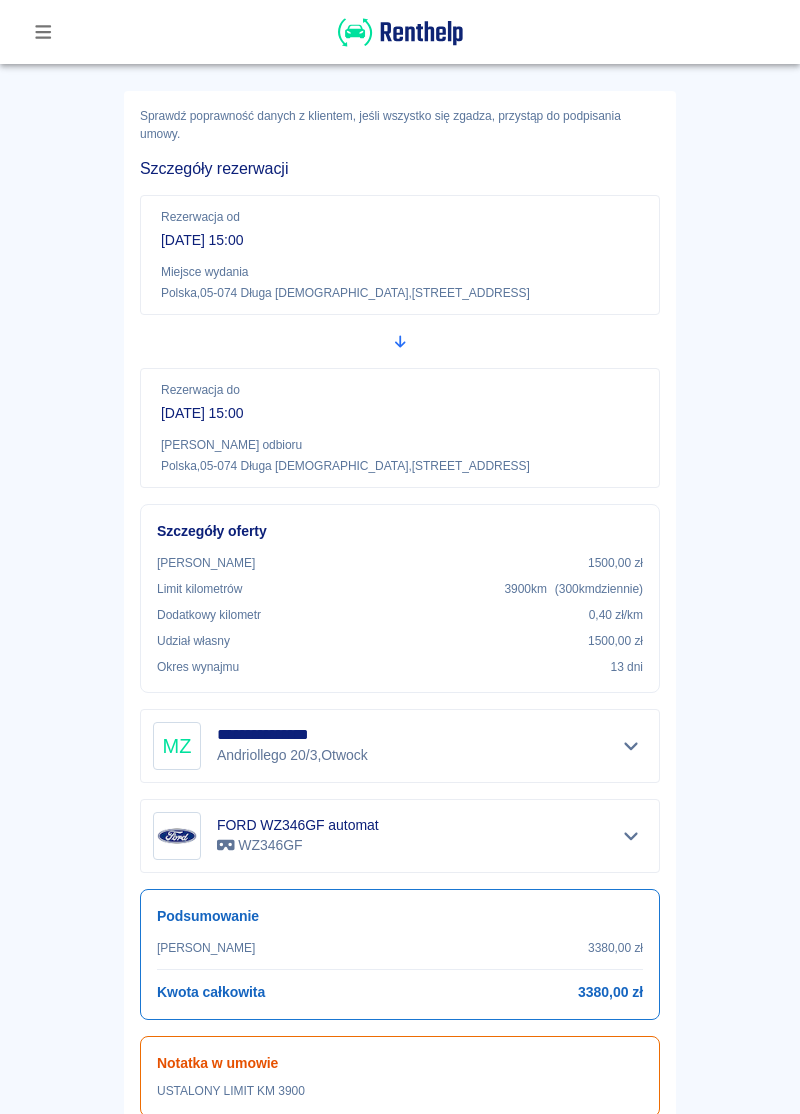 scroll, scrollTop: 202, scrollLeft: 0, axis: vertical 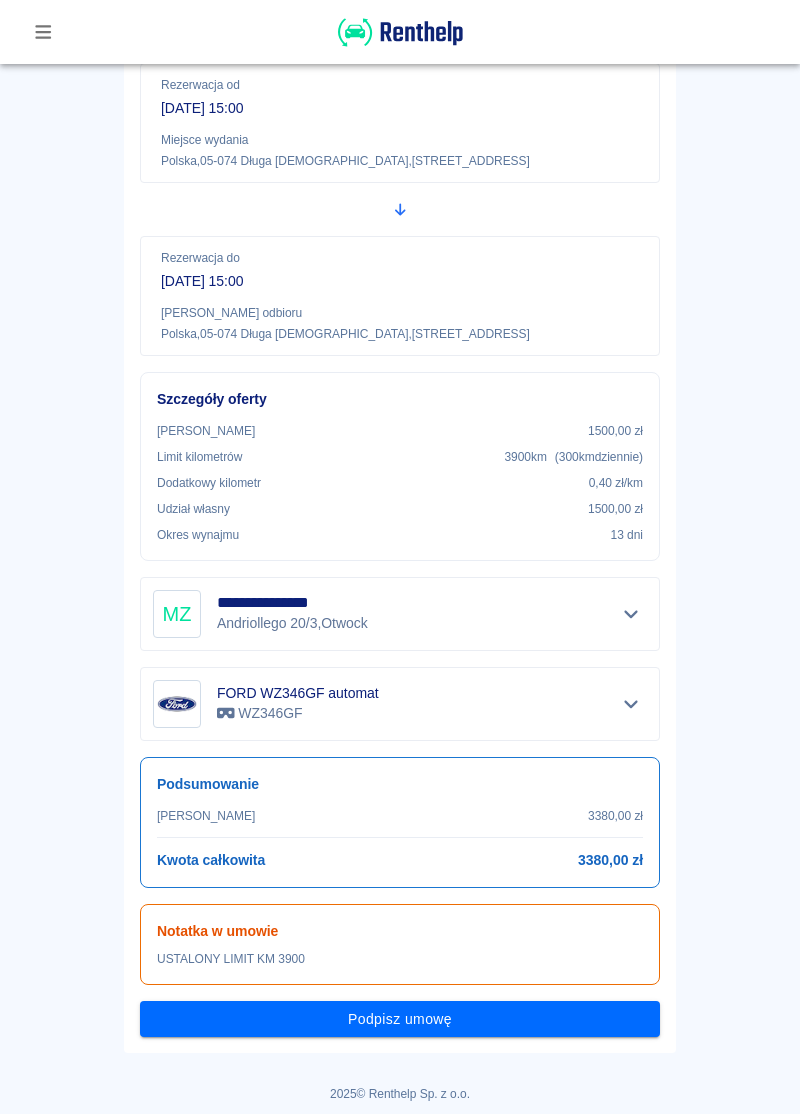 click on "Podpisz umowę" at bounding box center (400, 1019) 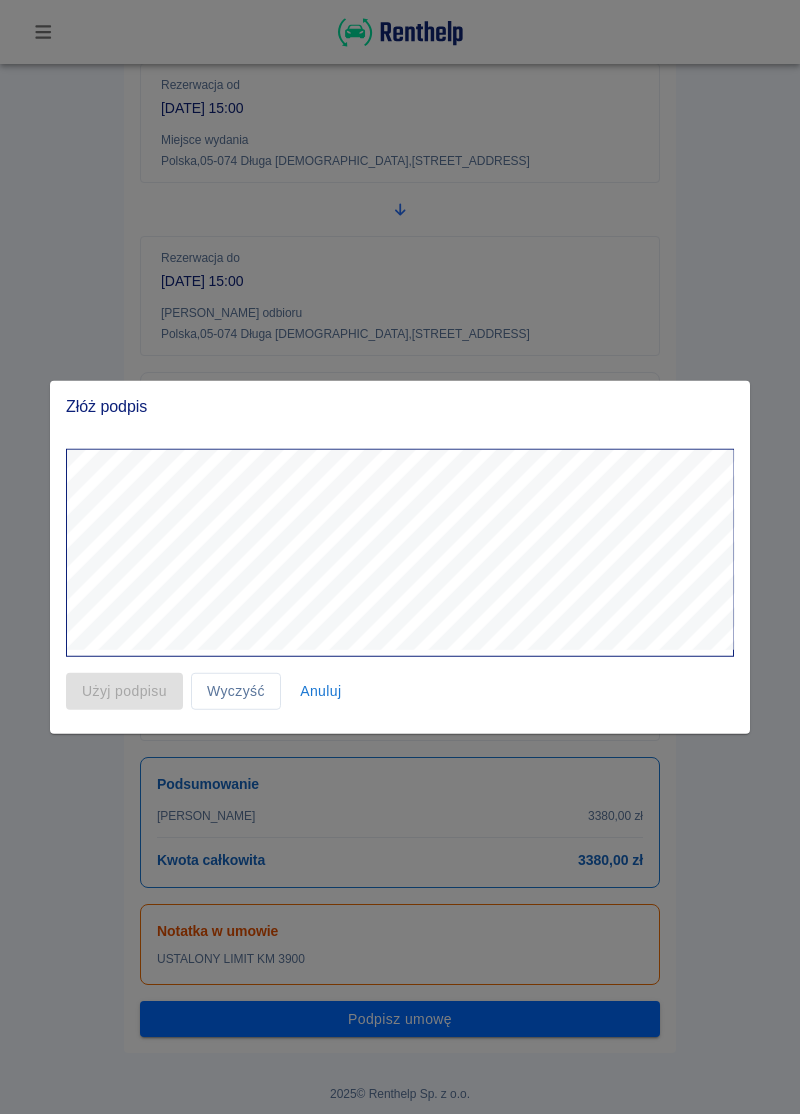 scroll, scrollTop: 70, scrollLeft: 0, axis: vertical 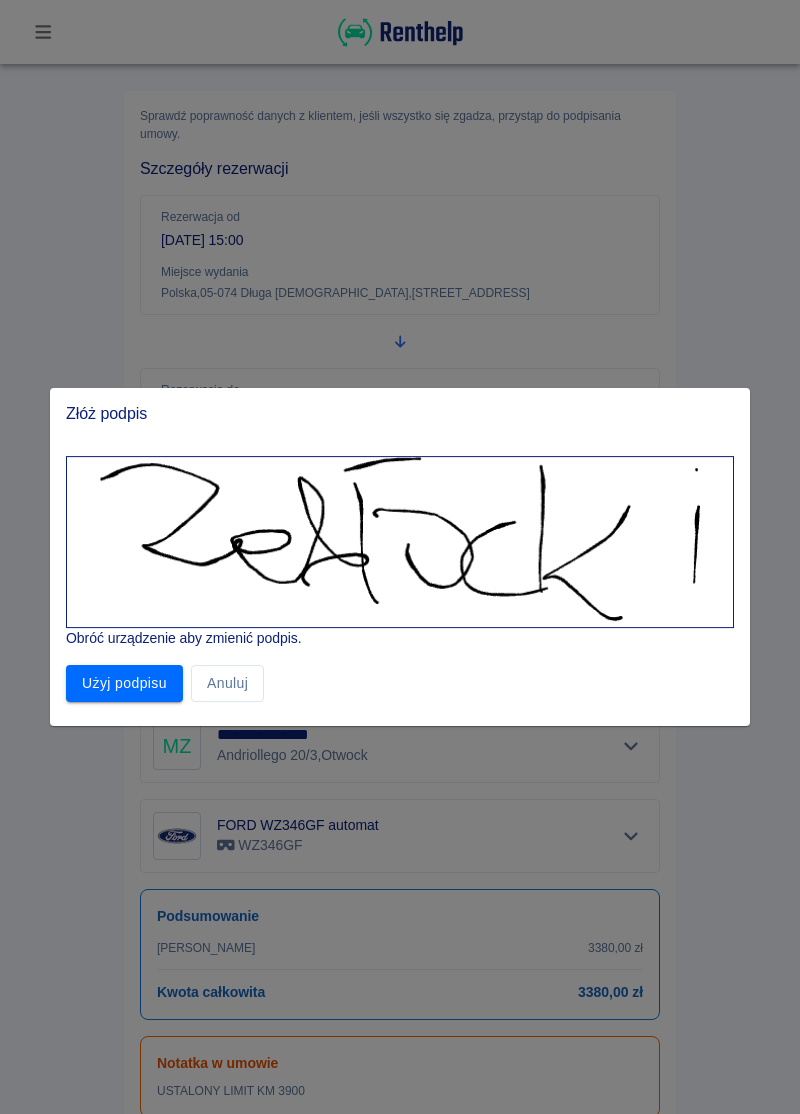click on "Użyj podpisu" at bounding box center (124, 683) 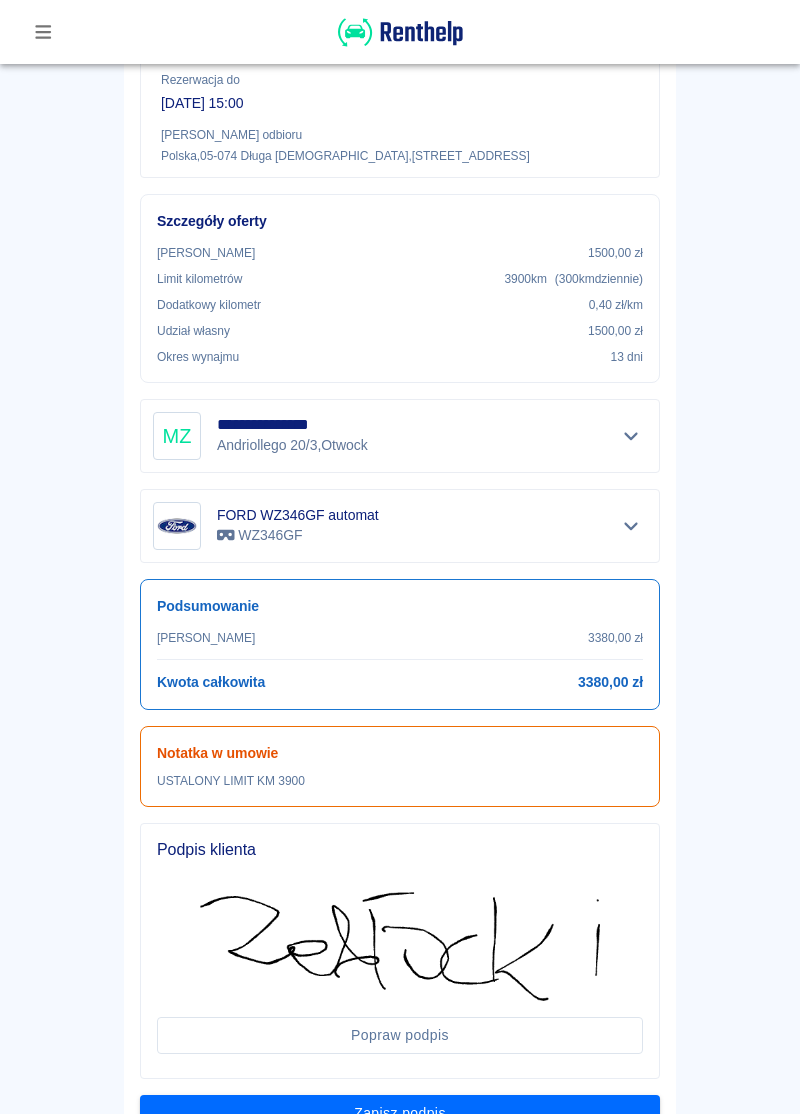 scroll, scrollTop: 472, scrollLeft: 0, axis: vertical 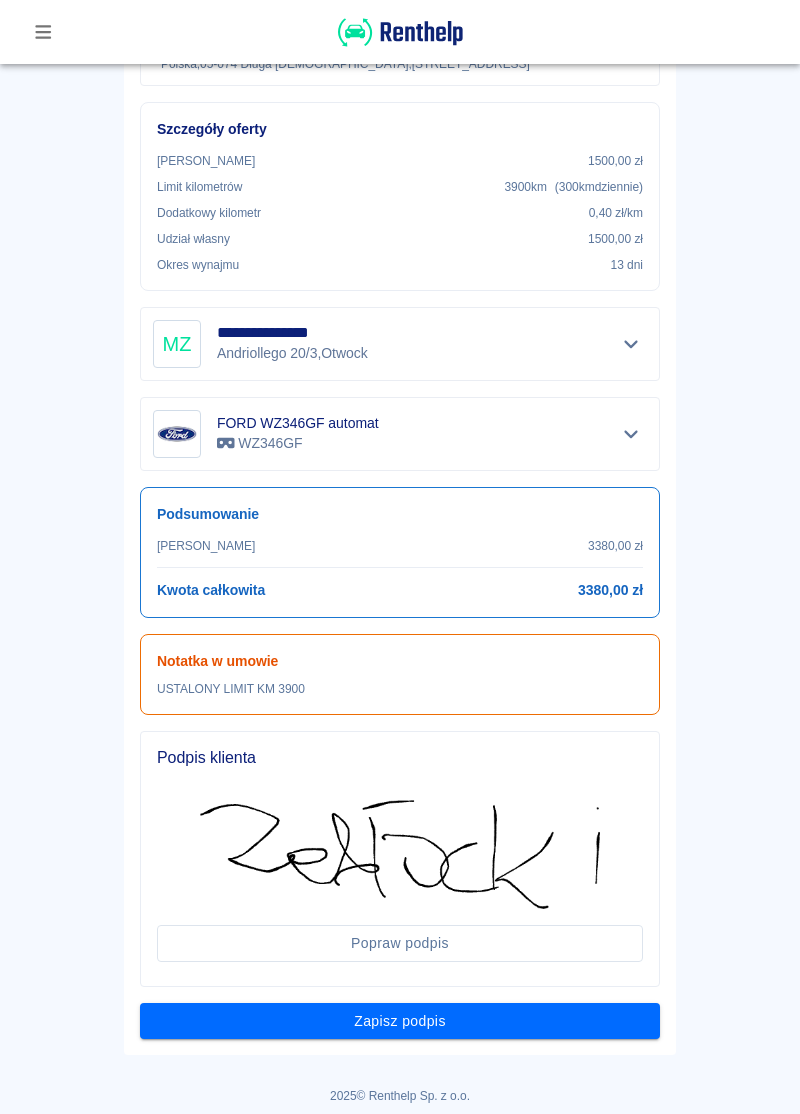 click on "Zapisz podpis" at bounding box center (400, 1021) 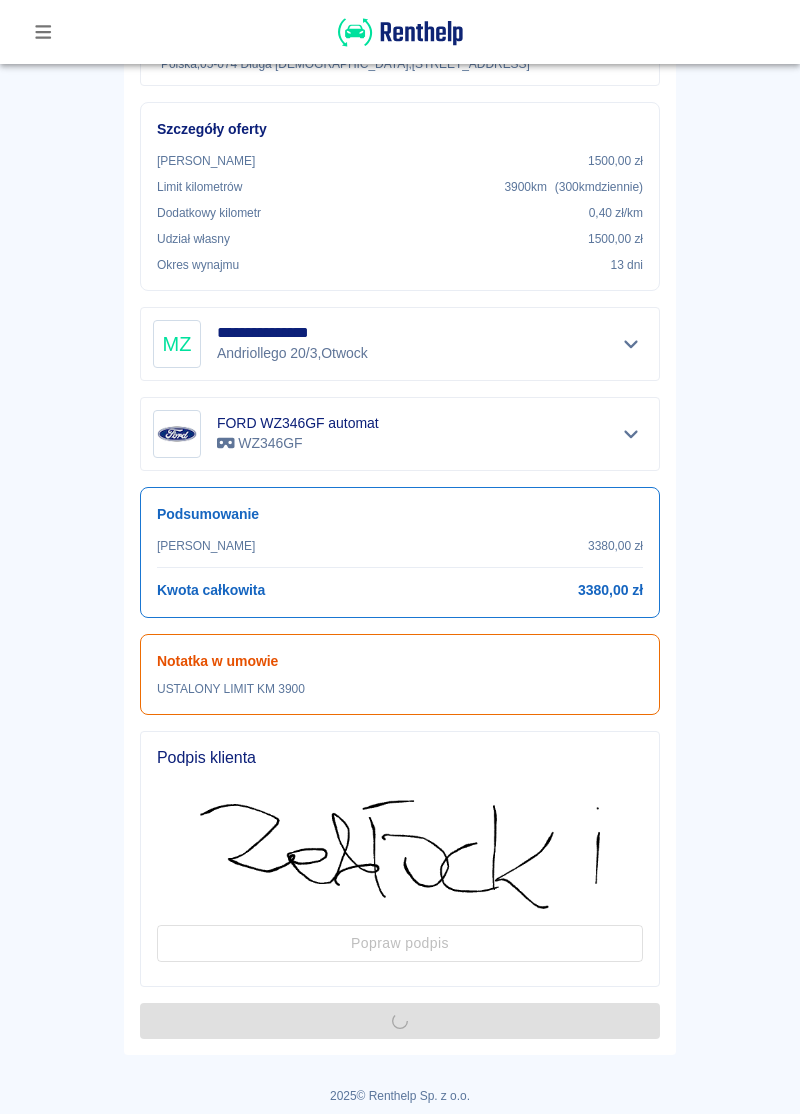 scroll, scrollTop: 0, scrollLeft: 0, axis: both 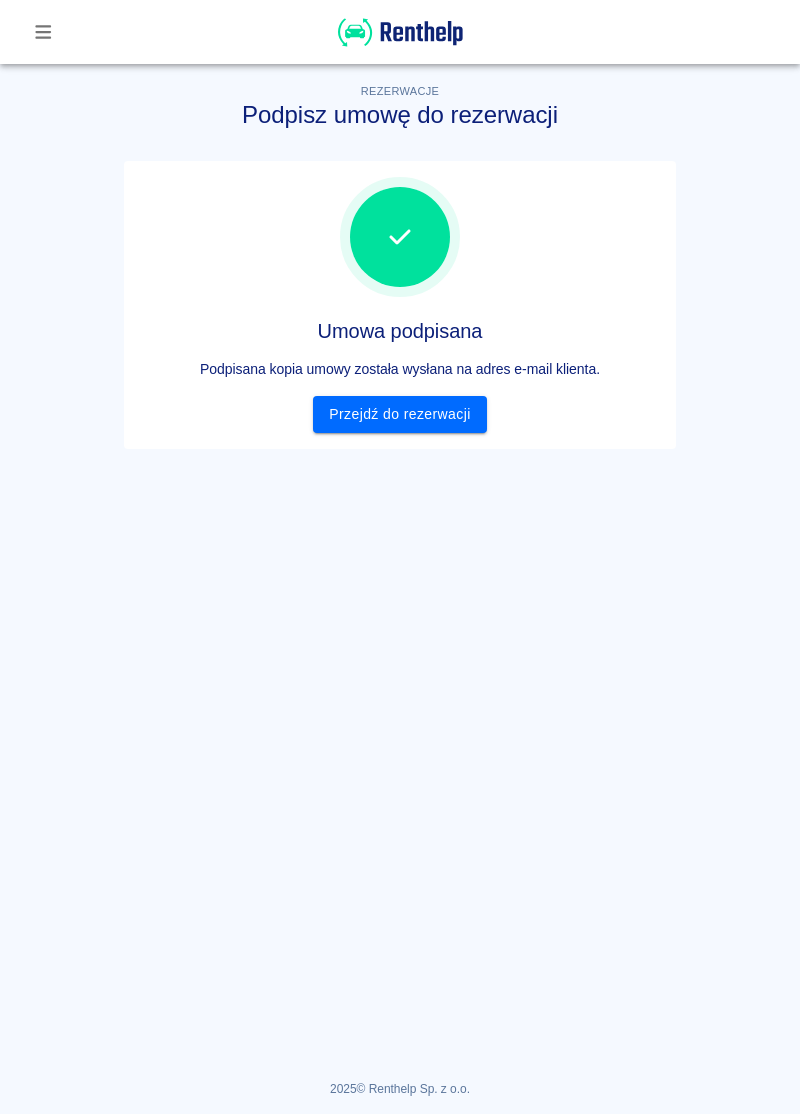 click on "Przejdź do rezerwacji" at bounding box center (399, 414) 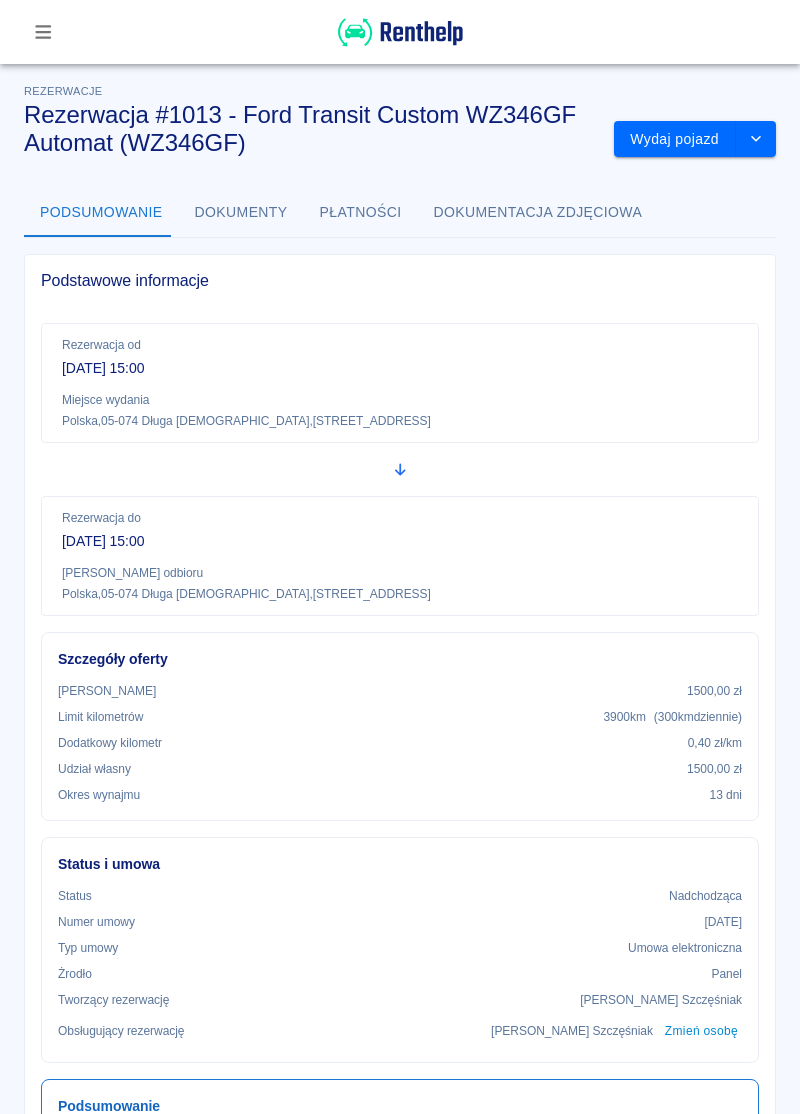 click on "Wydaj pojazd" at bounding box center [675, 139] 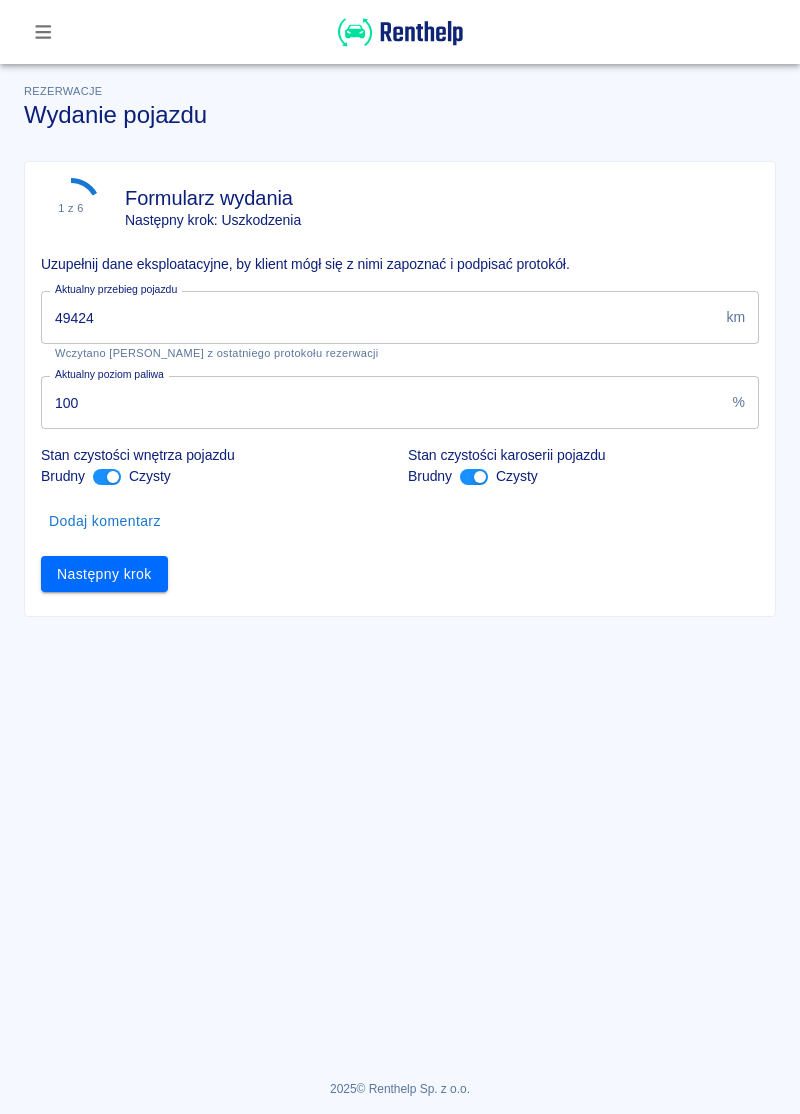 click on "49424" at bounding box center [379, 317] 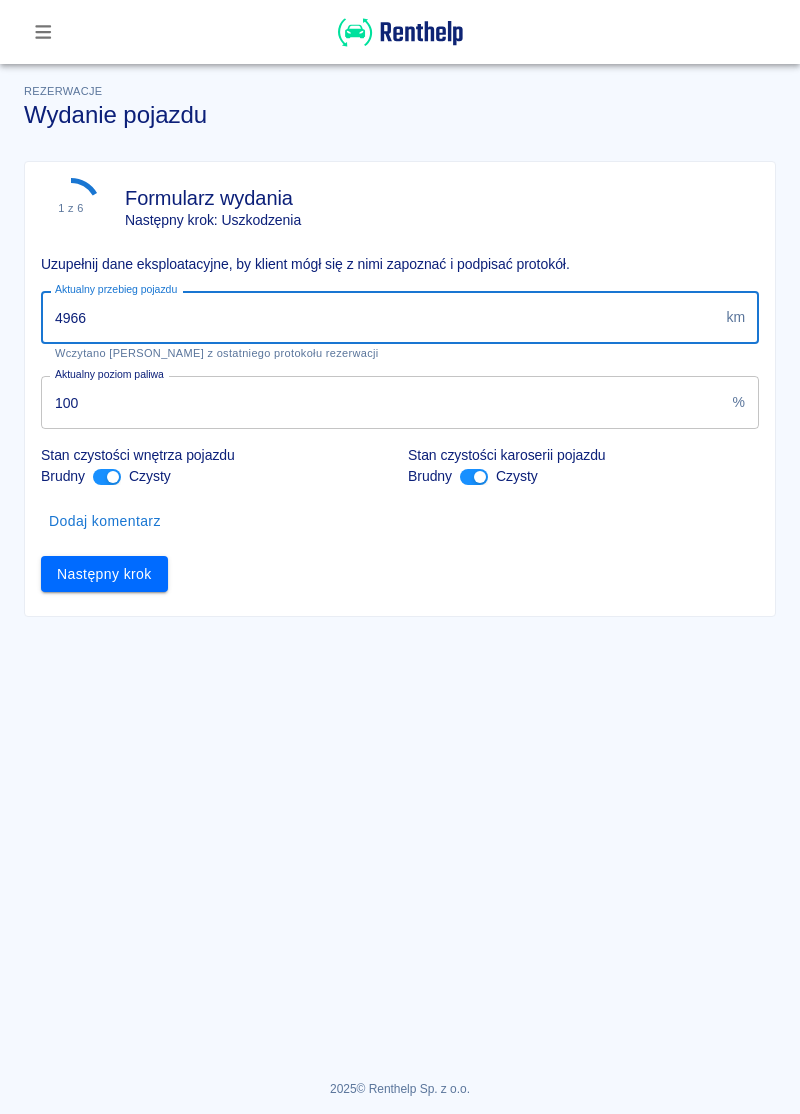 type on "49662" 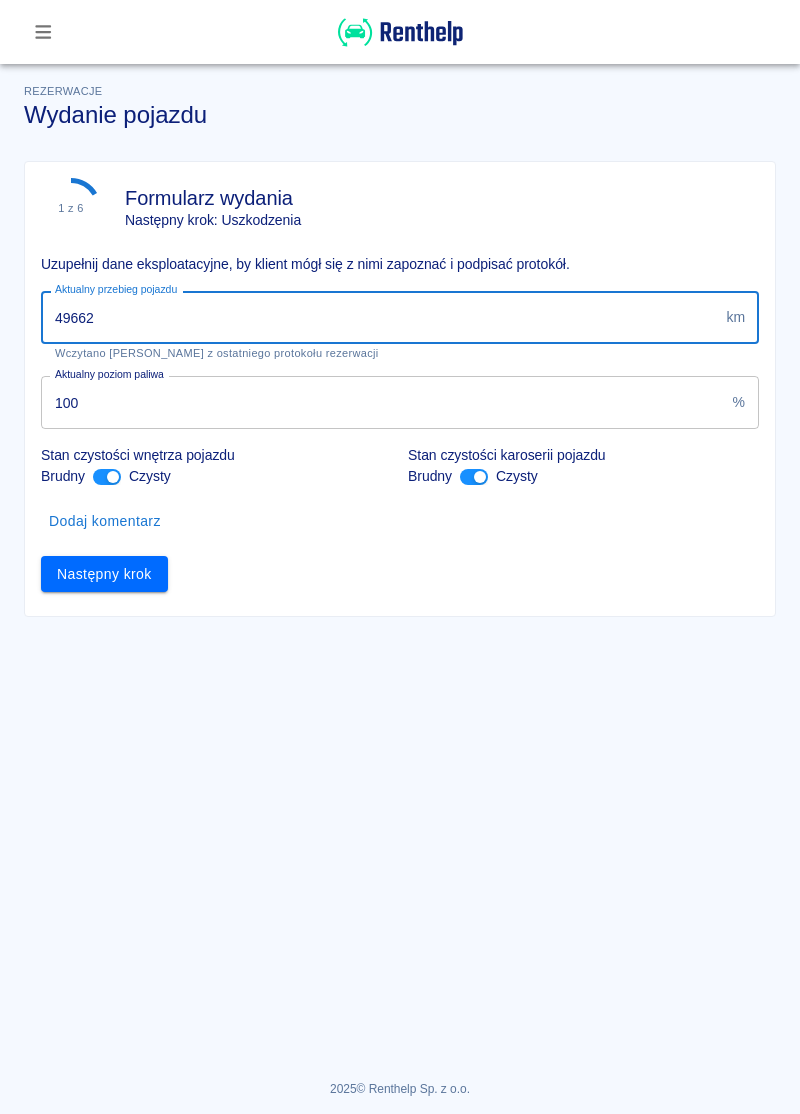 click on "Następny krok" at bounding box center (104, 574) 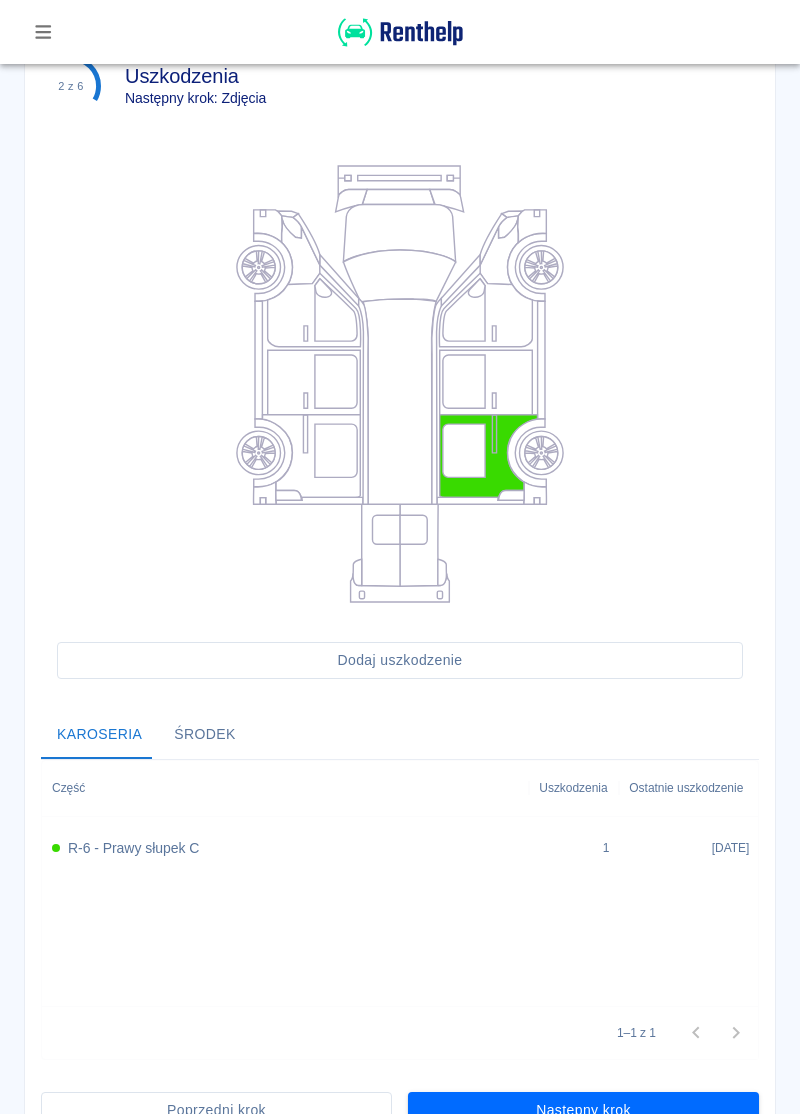 scroll, scrollTop: 226, scrollLeft: 0, axis: vertical 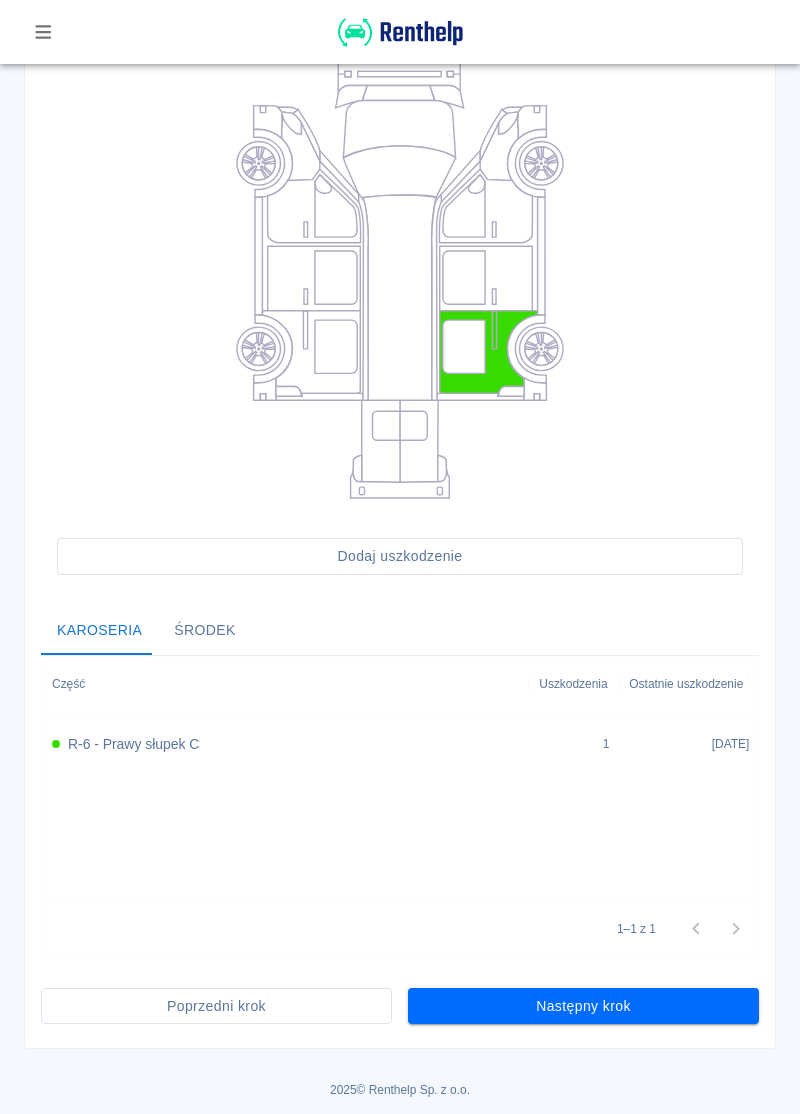 click on "Następny krok" at bounding box center (583, 1006) 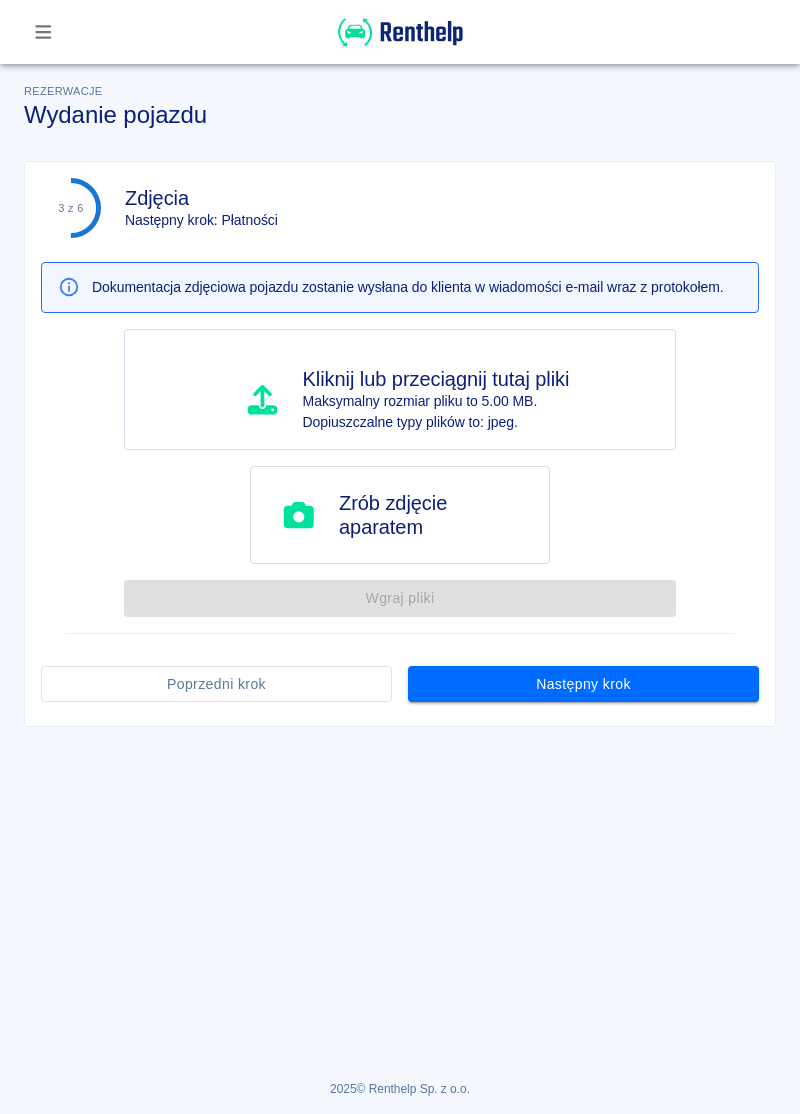 click on "Następny krok" at bounding box center (583, 684) 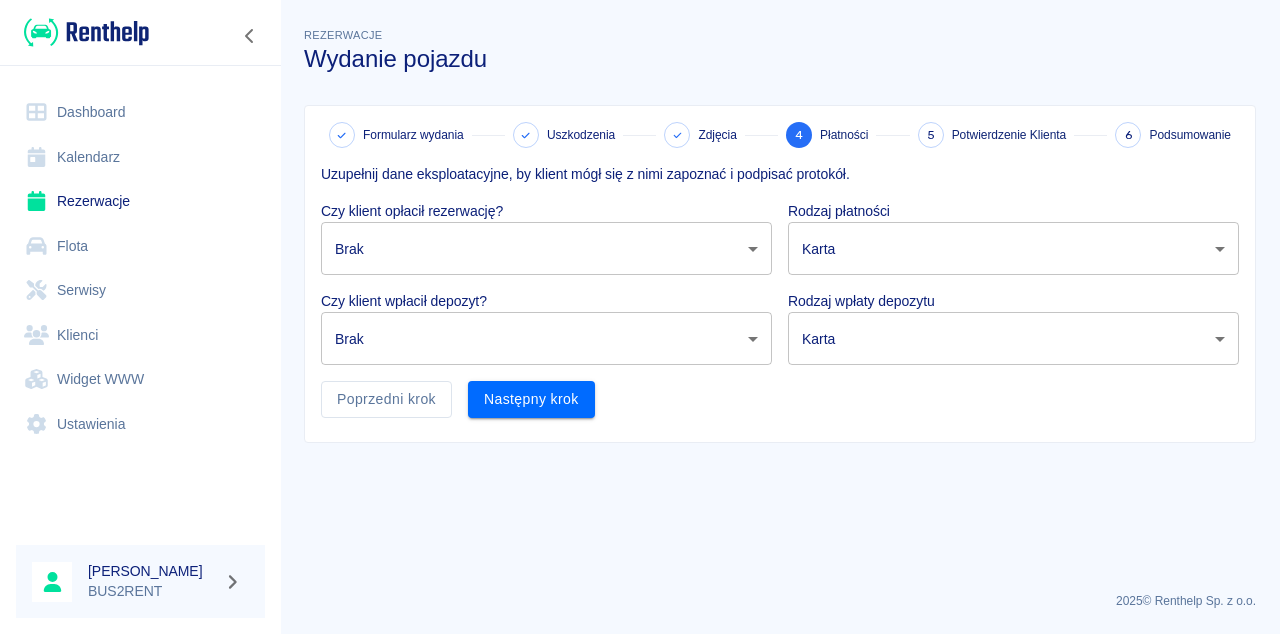 click on "Używamy plików Cookies, by zapewnić Ci najlepsze możliwe doświadczenie. Aby dowiedzieć się więcej, zapoznaj się z naszą Polityką Prywatności.  Polityka Prywatności Rozumiem Dashboard Kalendarz Rezerwacje Flota Serwisy Klienci Widget WWW Ustawienia [PERSON_NAME] BUS2RENT Rezerwacje Wydanie pojazdu Formularz wydania Uszkodzenia Zdjęcia 4 Płatności 5 Potwierdzenie Klienta 6 Podsumowanie Uzupełnij dane eksploatacyjne, by klient mógł się z nimi zapoznać i podpisać protokół. Czy klient opłacił rezerwację? Brak none ​ Rodzaj płatności Karta card ​ Czy klient wpłacił depozyt? Brak none ​ Rodzaj wpłaty depozytu Karta terminal_card_authorization ​ Poprzedni krok Następny krok 2025  © Renthelp Sp. z o.o. Wydanie pojazdu | Renthelp" at bounding box center [640, 317] 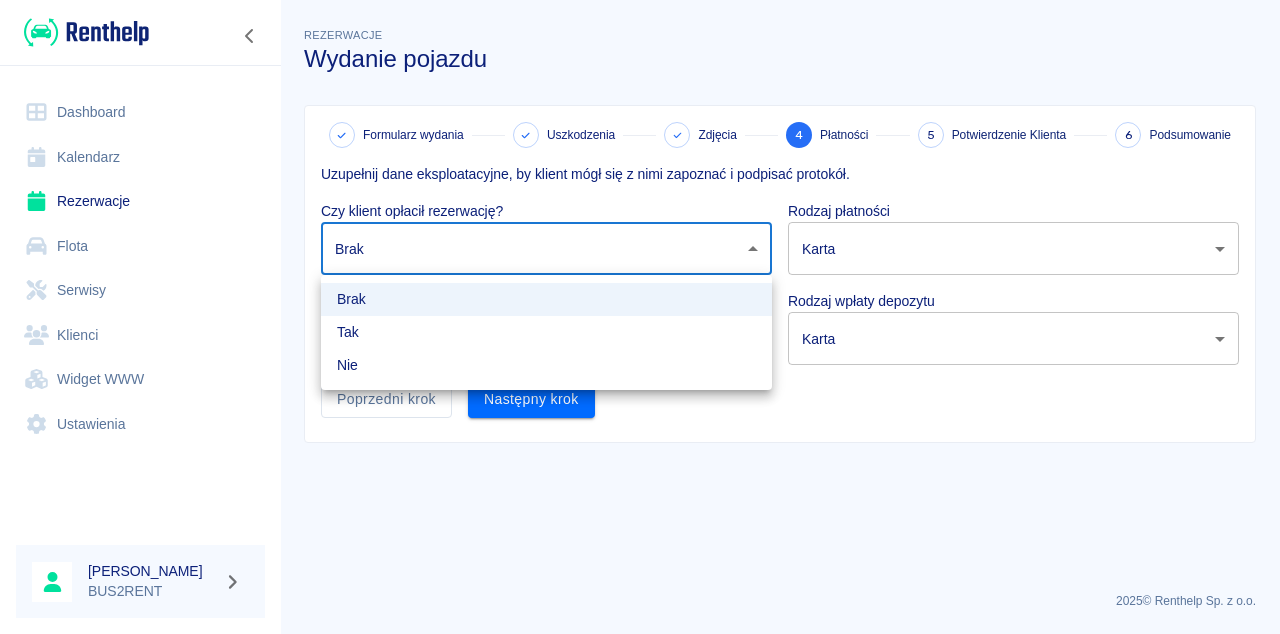 click on "Tak" at bounding box center (546, 332) 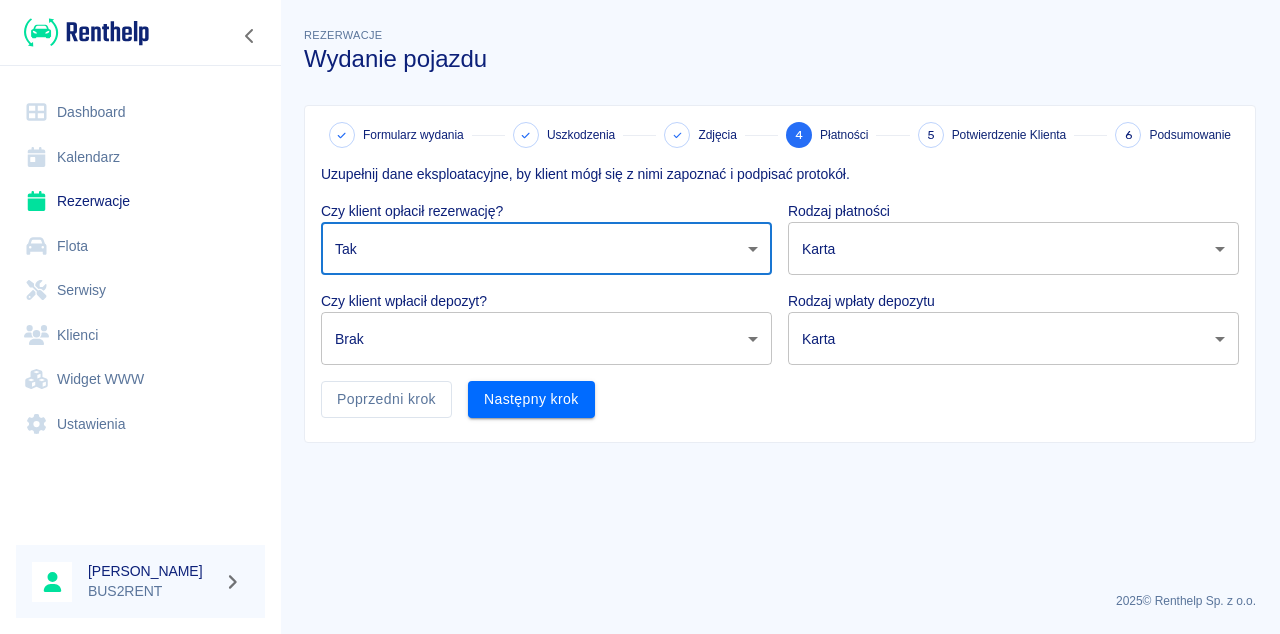 click on "Używamy plików Cookies, by zapewnić Ci najlepsze możliwe doświadczenie. Aby dowiedzieć się więcej, zapoznaj się z naszą Polityką Prywatności.  Polityka Prywatności Rozumiem Dashboard Kalendarz Rezerwacje Flota Serwisy Klienci Widget WWW Ustawienia [PERSON_NAME] BUS2RENT Rezerwacje Wydanie pojazdu Formularz wydania Uszkodzenia Zdjęcia 4 Płatności 5 Potwierdzenie Klienta 6 Podsumowanie Uzupełnij dane eksploatacyjne, by klient mógł się z nimi zapoznać i podpisać protokół. Czy klient opłacił rezerwację? Tak true ​ Rodzaj płatności Karta card ​ Czy klient wpłacił depozyt? Brak none ​ Rodzaj wpłaty depozytu Karta terminal_card_authorization ​ Poprzedni krok Następny krok 2025  © Renthelp Sp. z o.o. Wydanie pojazdu | Renthelp" at bounding box center (640, 317) 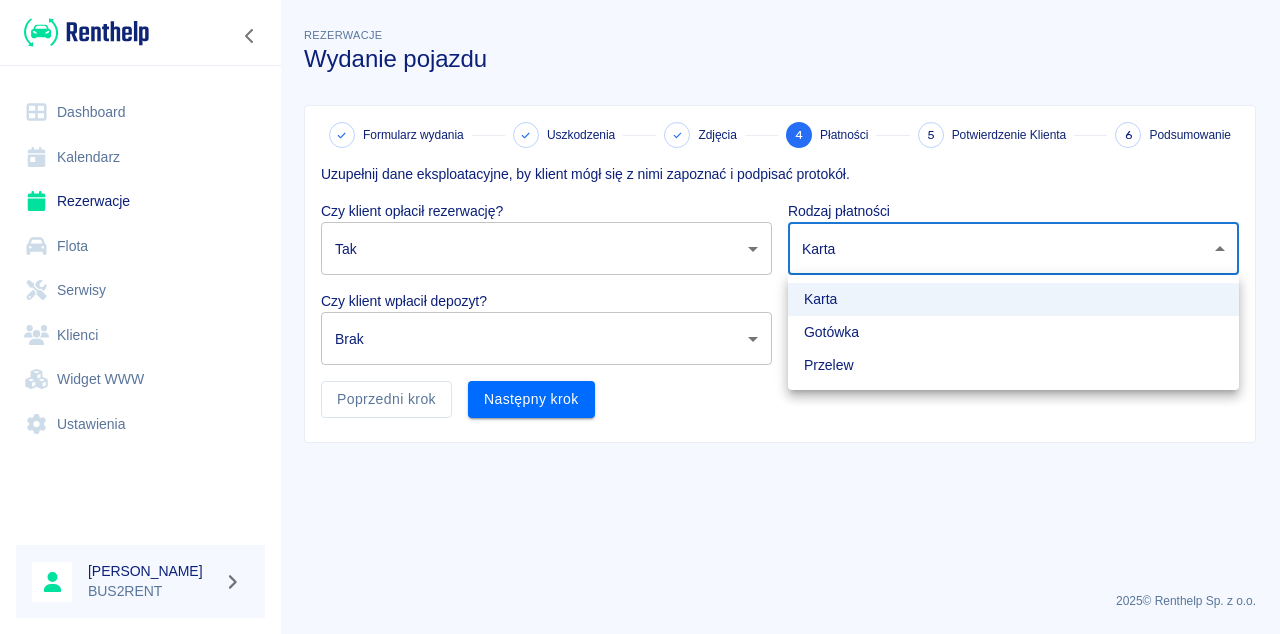 click on "Gotówka" at bounding box center (1013, 332) 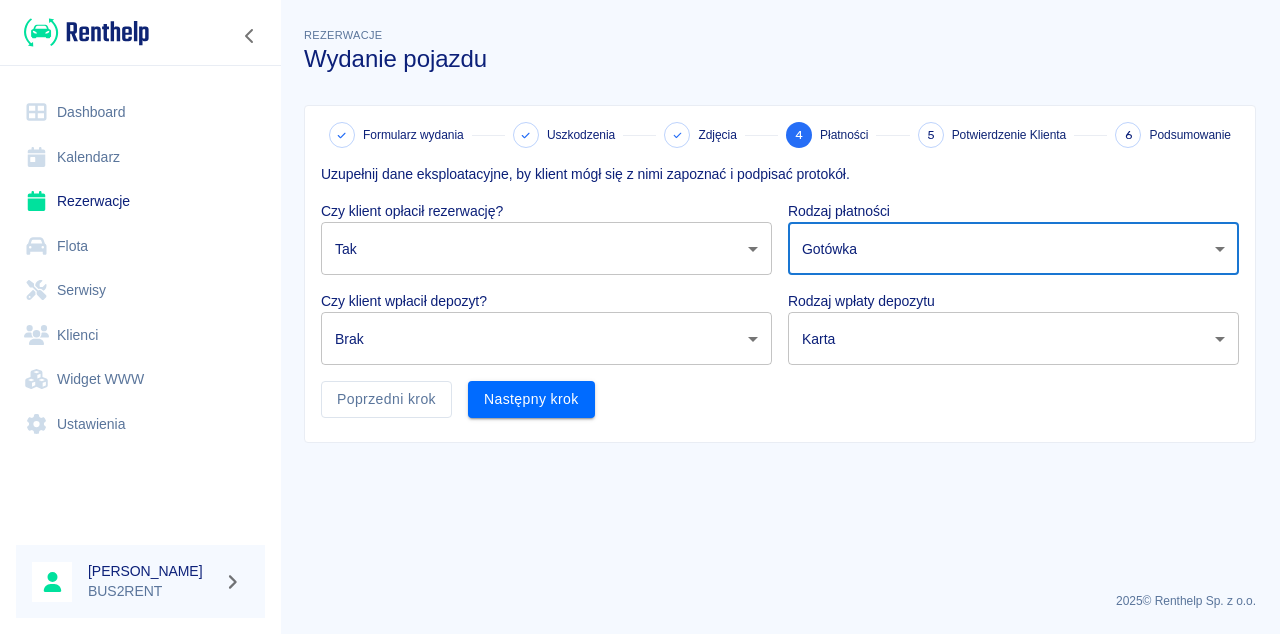 click on "Używamy plików Cookies, by zapewnić Ci najlepsze możliwe doświadczenie. Aby dowiedzieć się więcej, zapoznaj się z naszą Polityką Prywatności.  Polityka Prywatności Rozumiem Dashboard Kalendarz Rezerwacje Flota Serwisy Klienci Widget WWW Ustawienia [PERSON_NAME] BUS2RENT Rezerwacje Wydanie pojazdu Formularz wydania Uszkodzenia Zdjęcia 4 Płatności 5 Potwierdzenie Klienta 6 Podsumowanie Uzupełnij dane eksploatacyjne, by klient mógł się z nimi zapoznać i podpisać protokół. Czy klient opłacił rezerwację? Tak true ​ Rodzaj płatności Gotówka cash ​ Czy klient wpłacił depozyt? Brak none ​ Rodzaj wpłaty depozytu Karta terminal_card_authorization ​ Poprzedni krok Następny krok 2025  © Renthelp Sp. z o.o. Wydanie pojazdu | Renthelp" at bounding box center [640, 317] 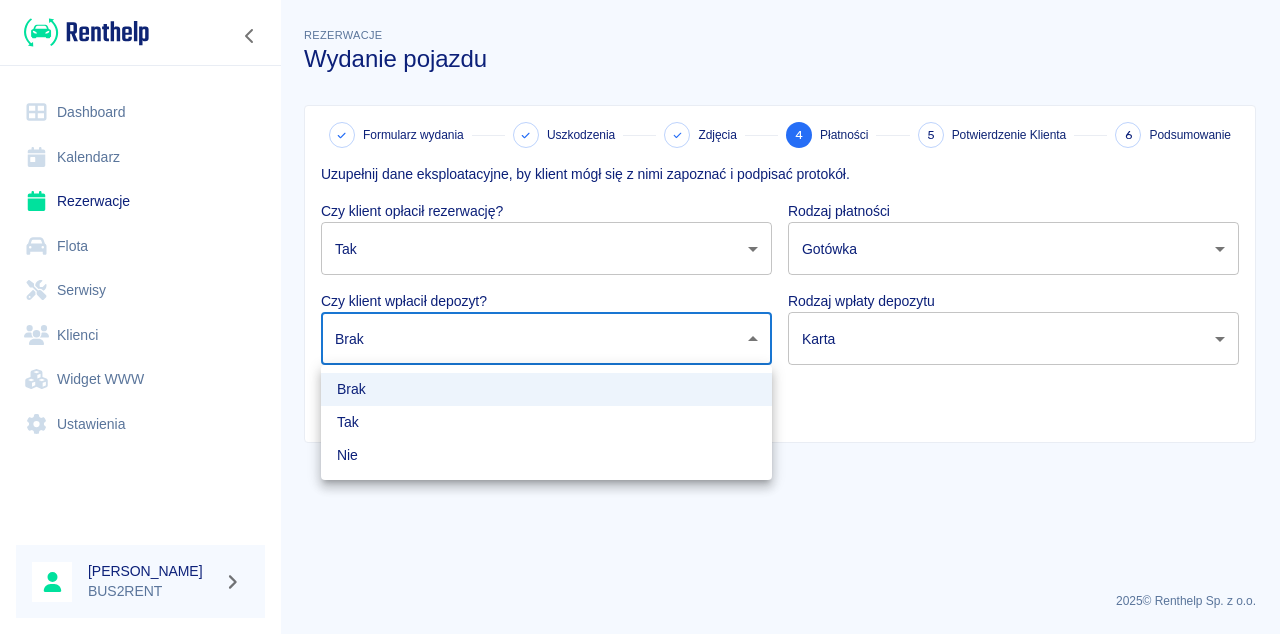 click on "Tak" at bounding box center [546, 422] 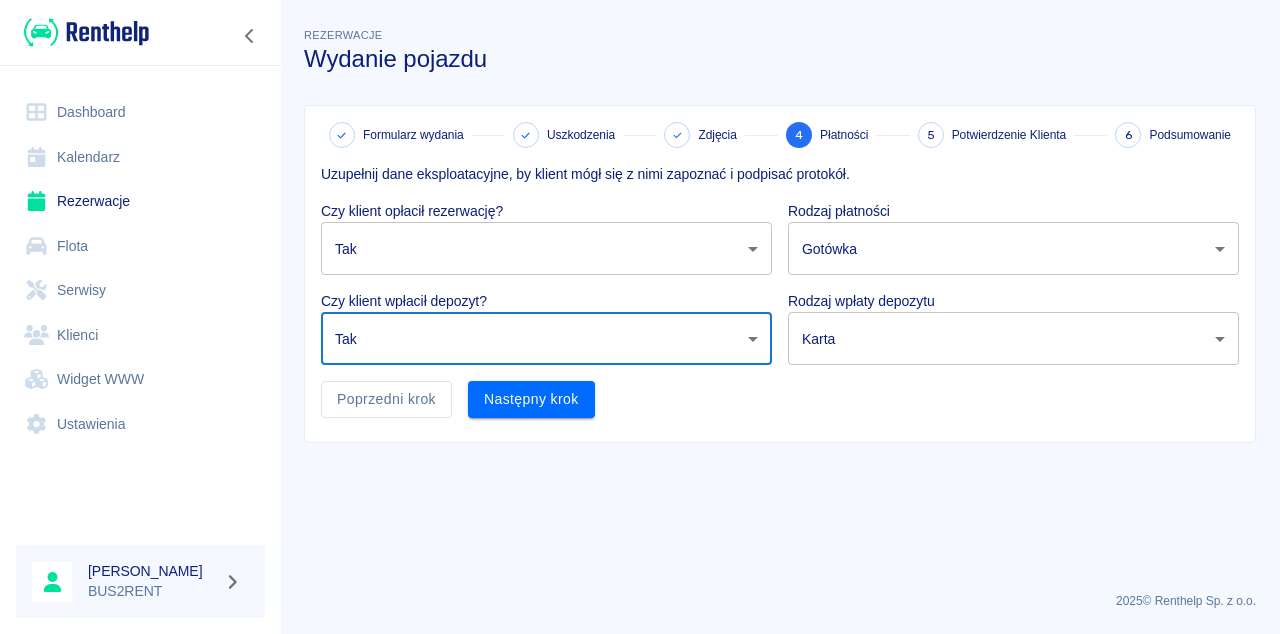 click on "Używamy plików Cookies, by zapewnić Ci najlepsze możliwe doświadczenie. Aby dowiedzieć się więcej, zapoznaj się z naszą Polityką Prywatności.  Polityka Prywatności Rozumiem Dashboard Kalendarz Rezerwacje Flota Serwisy Klienci Widget WWW Ustawienia [PERSON_NAME] BUS2RENT Rezerwacje Wydanie pojazdu Formularz wydania Uszkodzenia Zdjęcia 4 Płatności 5 Potwierdzenie Klienta 6 Podsumowanie Uzupełnij dane eksploatacyjne, by klient mógł się z nimi zapoznać i podpisać protokół. Czy klient opłacił rezerwację? Tak true ​ Rodzaj płatności Gotówka cash ​ Czy klient wpłacił depozyt? Tak true ​ Rodzaj wpłaty depozytu Karta terminal_card_authorization ​ Poprzedni krok Następny krok 2025  © Renthelp Sp. z o.o. Wydanie pojazdu | Renthelp" at bounding box center (640, 317) 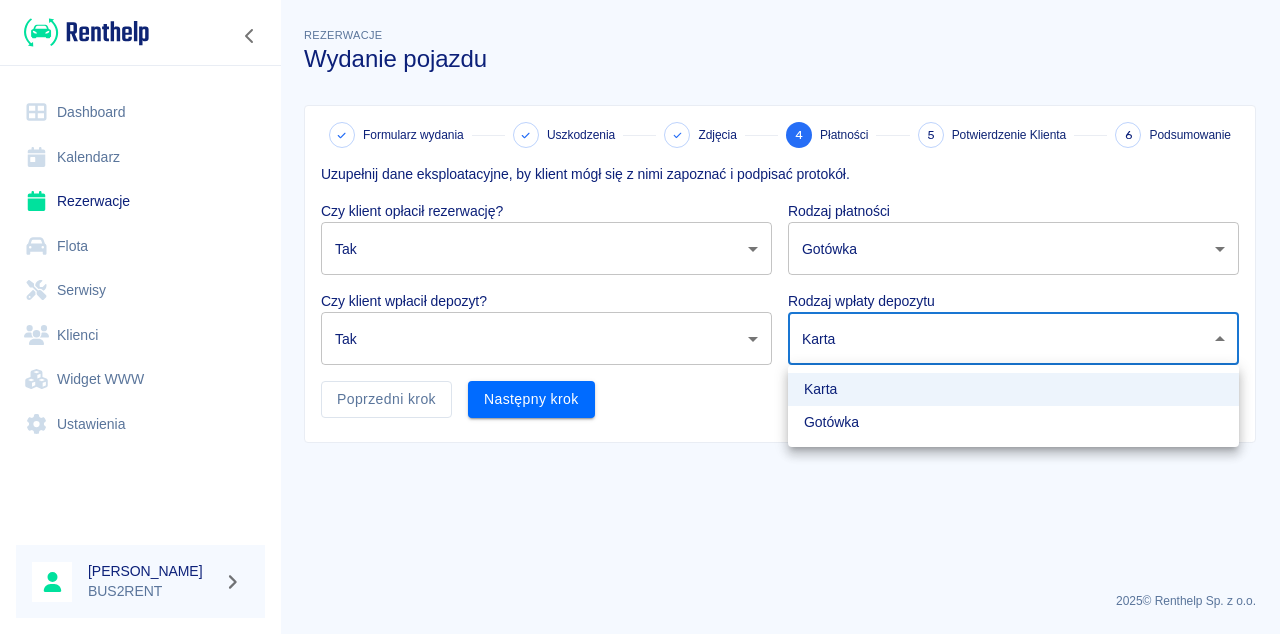 click on "Gotówka" at bounding box center (1013, 422) 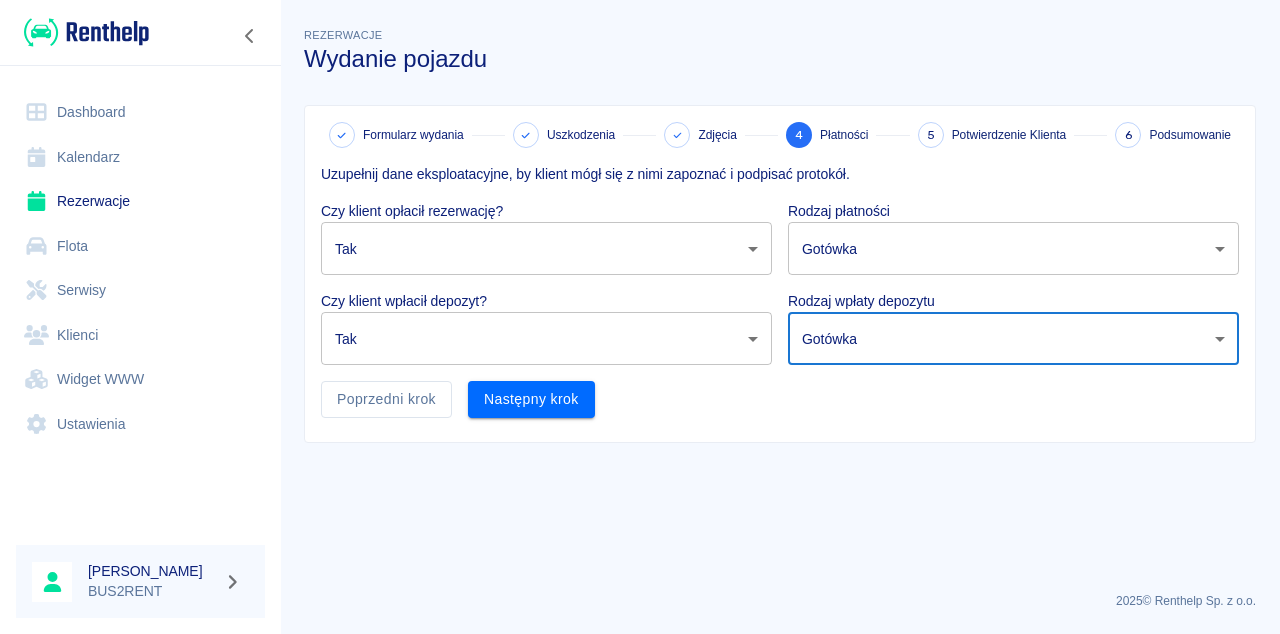 click on "Następny krok" at bounding box center [531, 399] 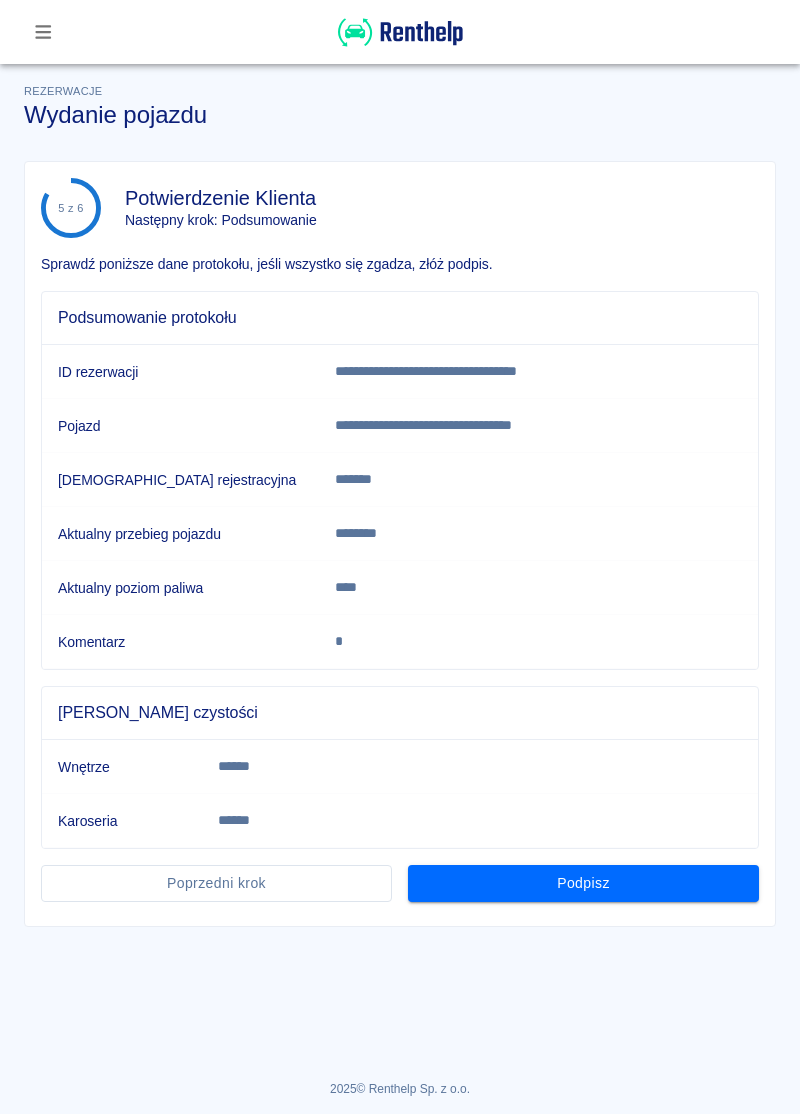 click on "Podpisz" at bounding box center [583, 883] 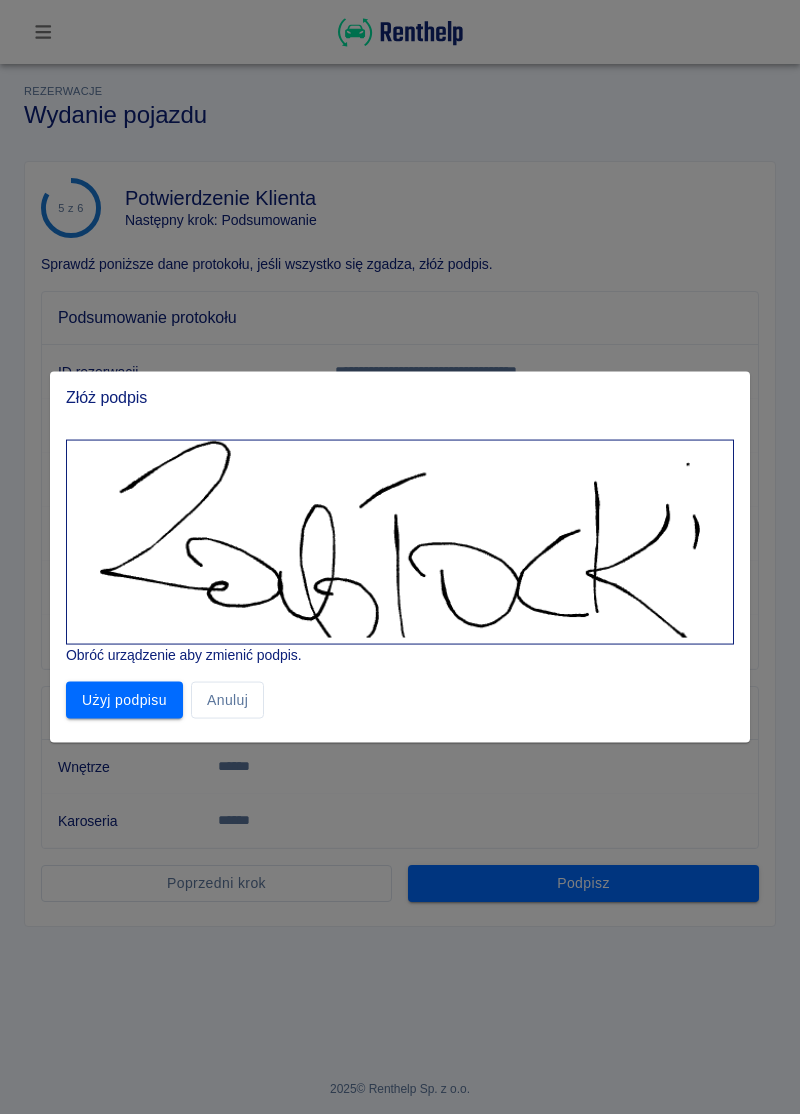 click on "Użyj podpisu" at bounding box center [124, 700] 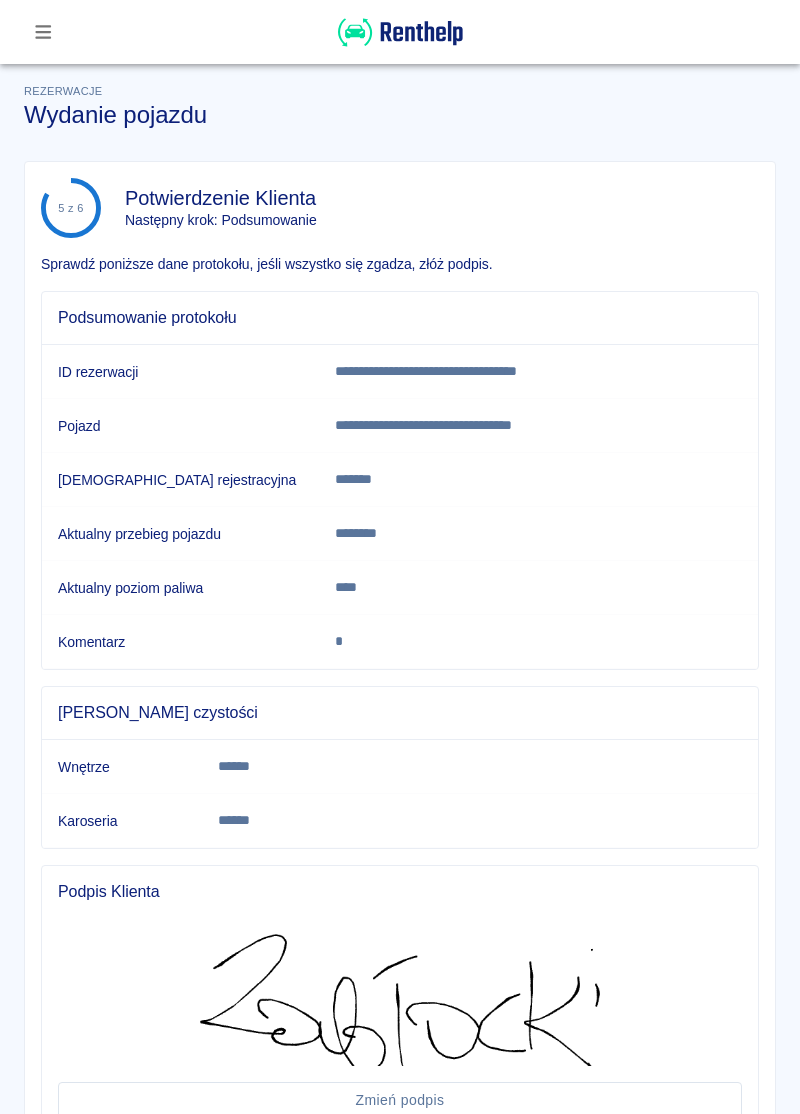 scroll, scrollTop: 166, scrollLeft: 0, axis: vertical 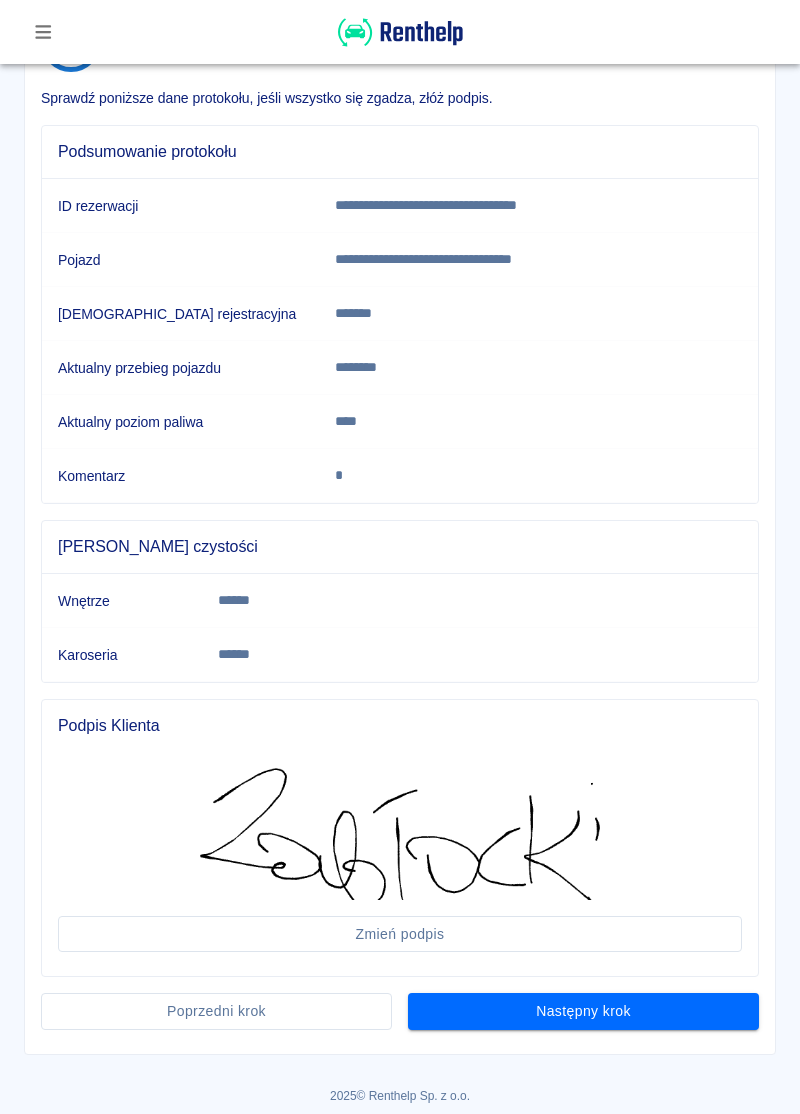 click on "Następny krok" at bounding box center (583, 1011) 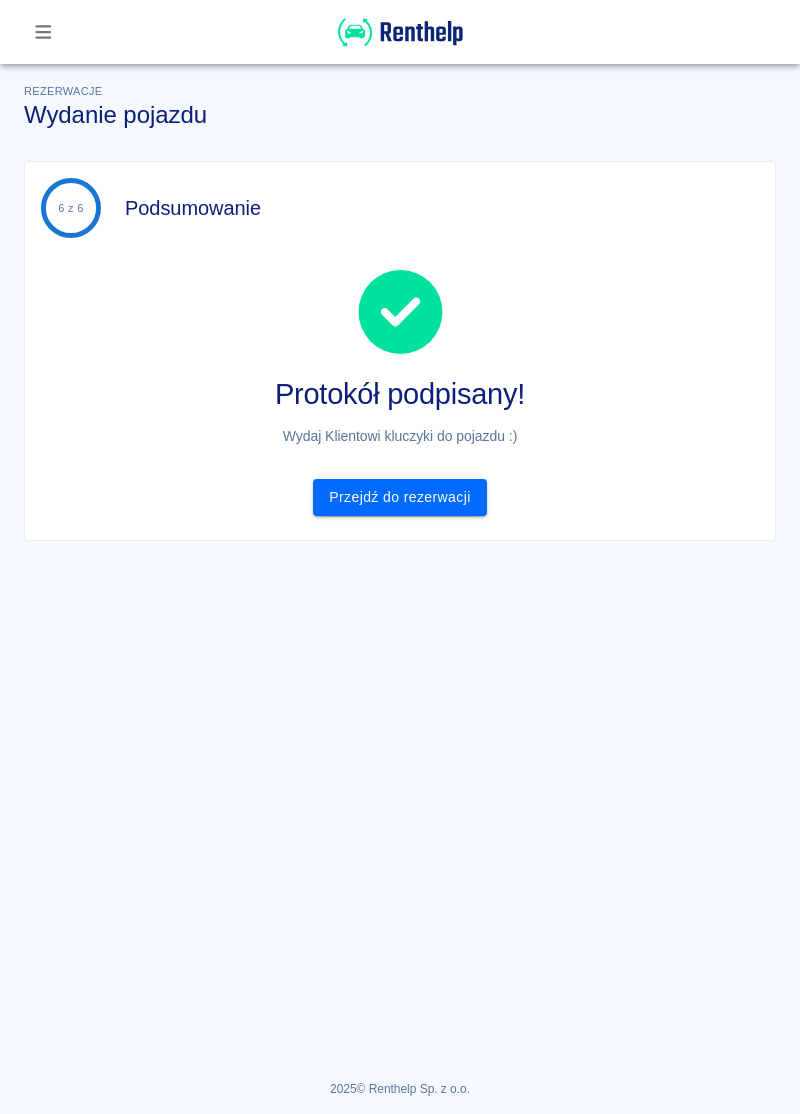 scroll, scrollTop: 0, scrollLeft: 0, axis: both 